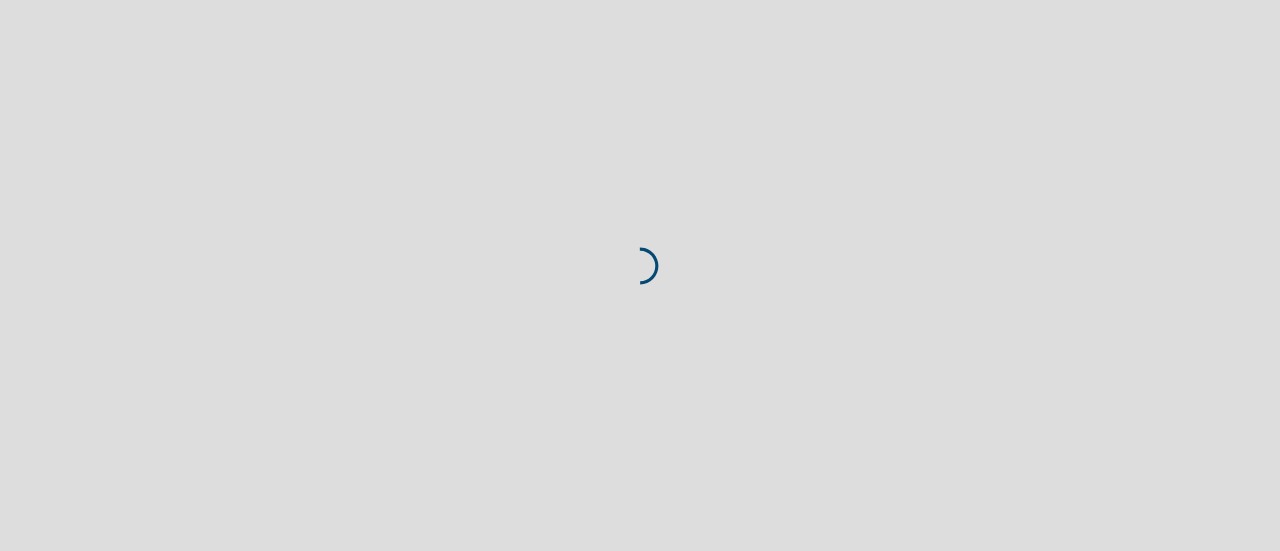 scroll, scrollTop: 0, scrollLeft: 0, axis: both 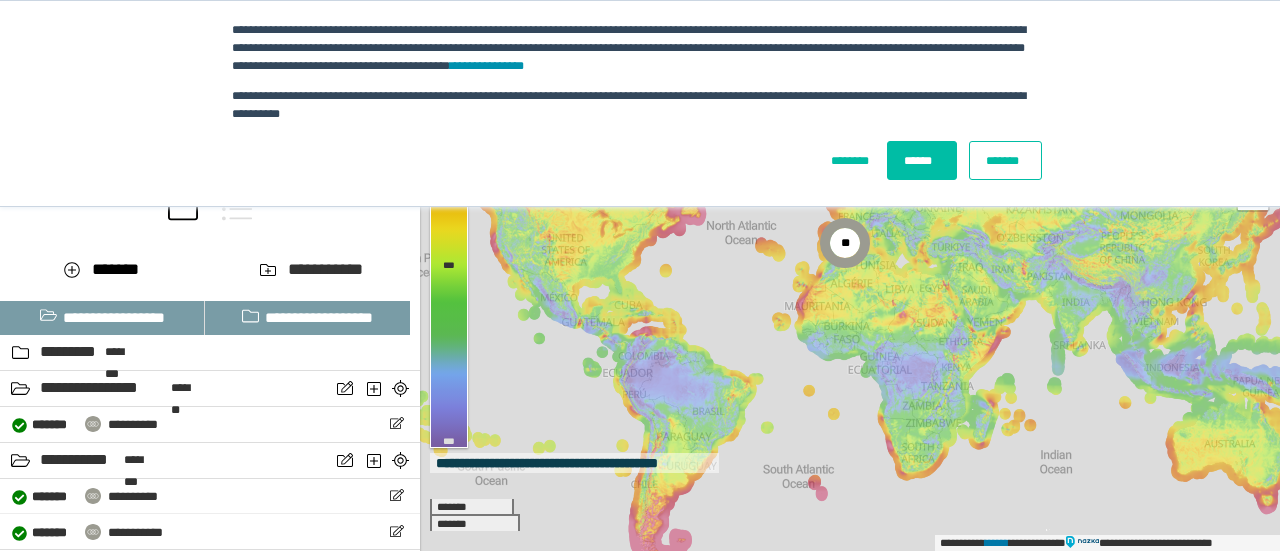 click on "******" at bounding box center (922, 160) 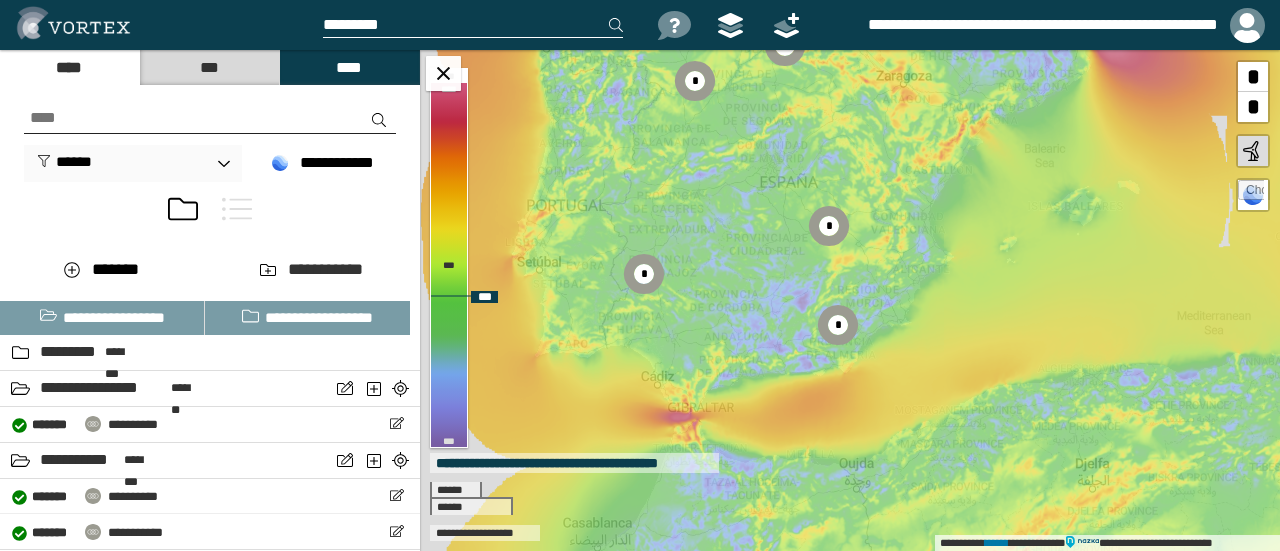 drag, startPoint x: 750, startPoint y: 196, endPoint x: 814, endPoint y: 243, distance: 79.40403 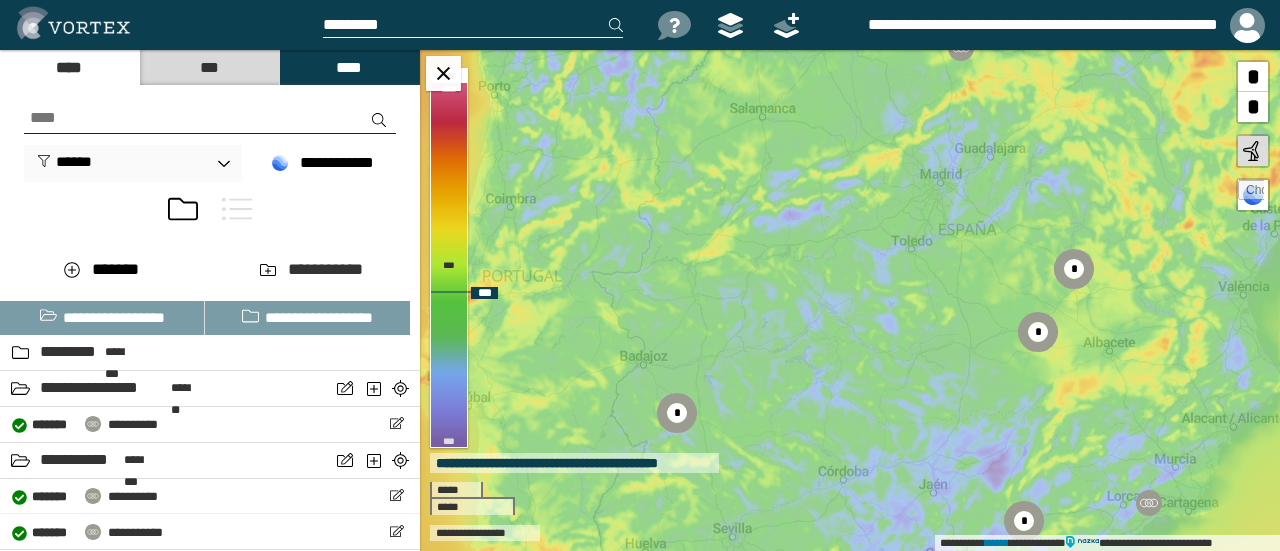drag, startPoint x: 755, startPoint y: 235, endPoint x: 759, endPoint y: 279, distance: 44.181442 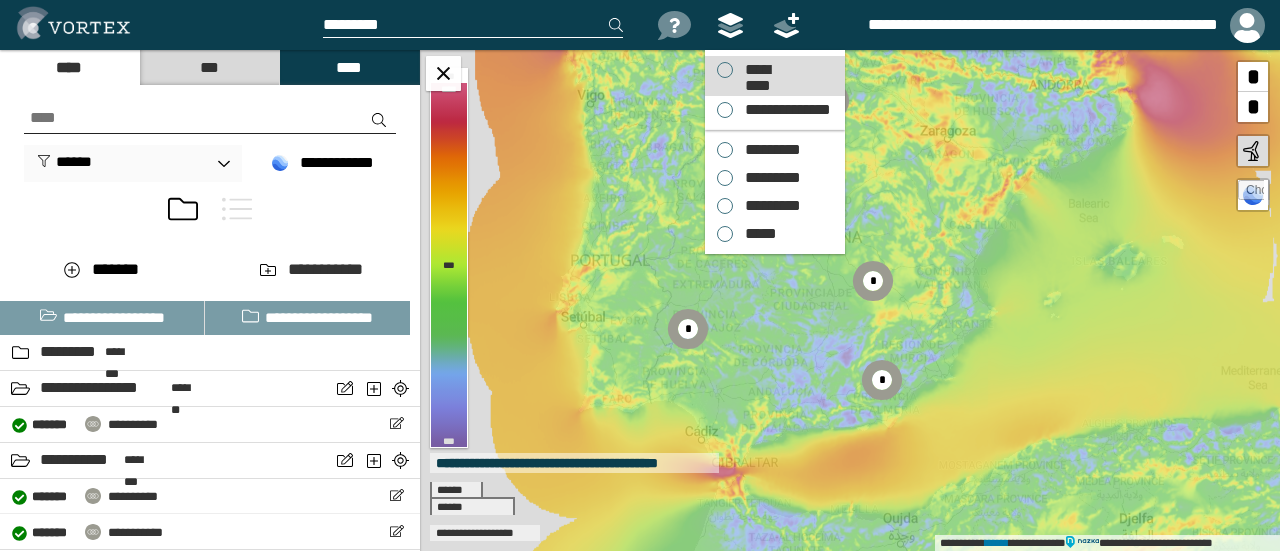 click on "*********" at bounding box center [757, 70] 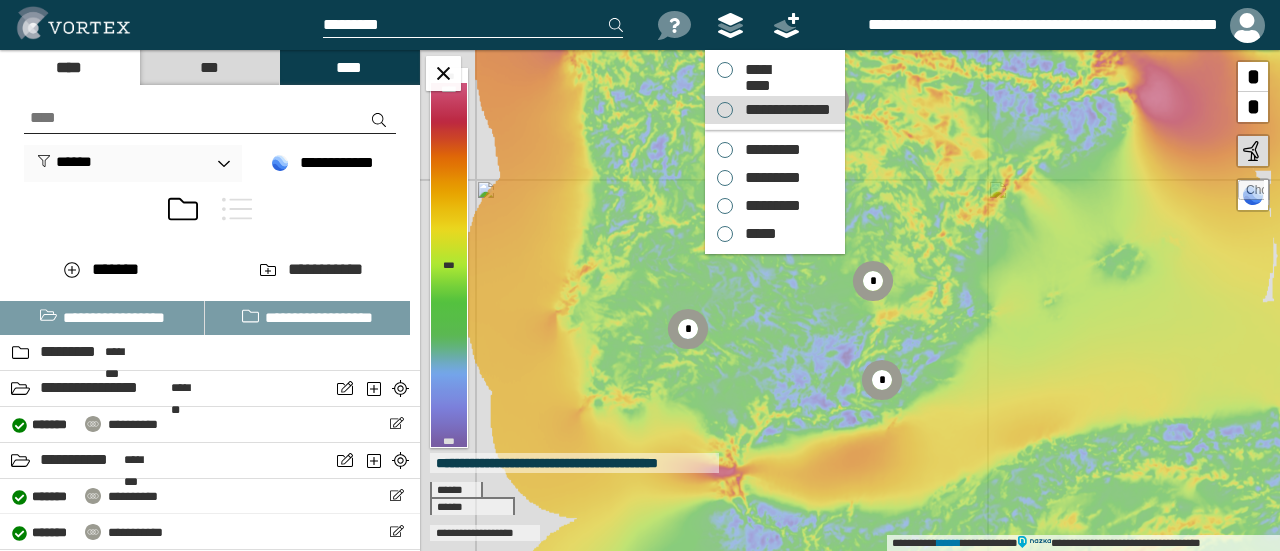 click on "**********" at bounding box center (775, 110) 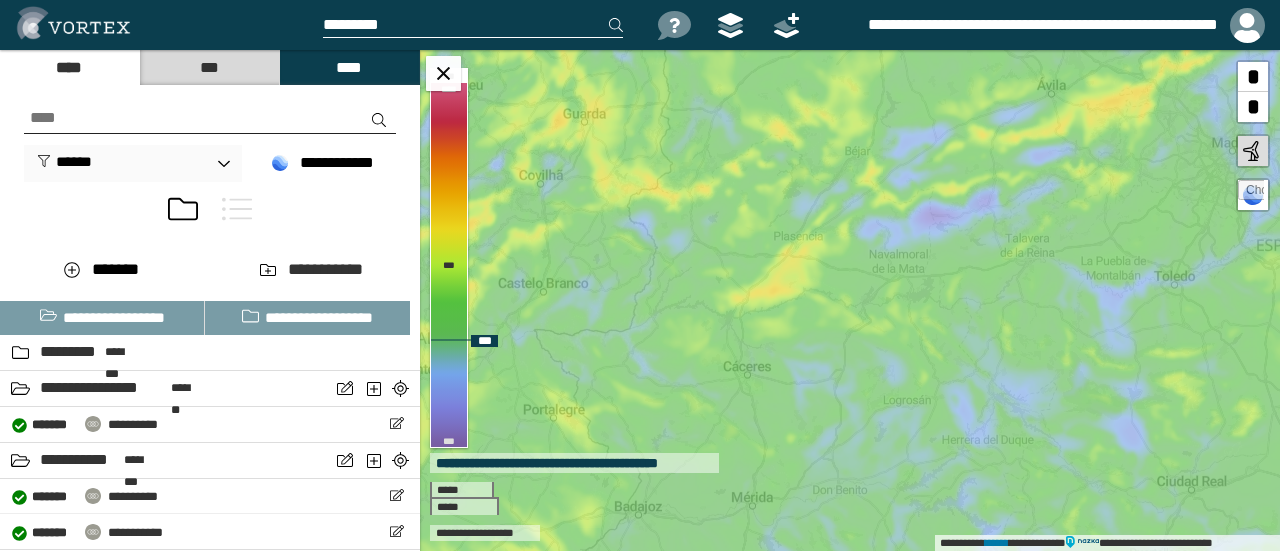 drag, startPoint x: 824, startPoint y: 310, endPoint x: 772, endPoint y: 360, distance: 72.138756 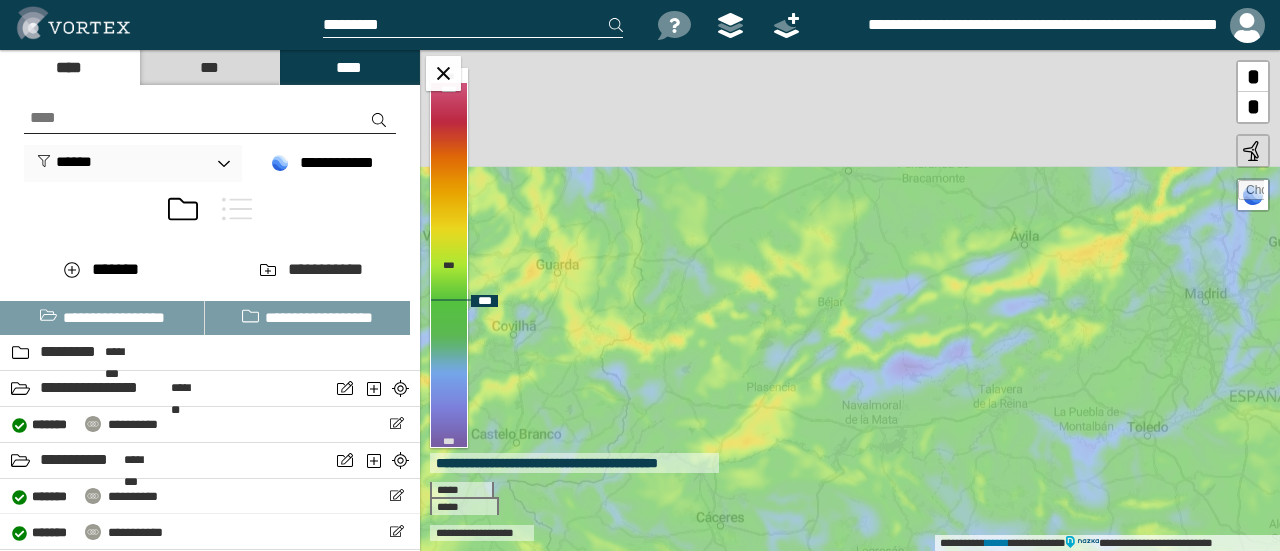 drag, startPoint x: 714, startPoint y: 188, endPoint x: 715, endPoint y: 341, distance: 153.00327 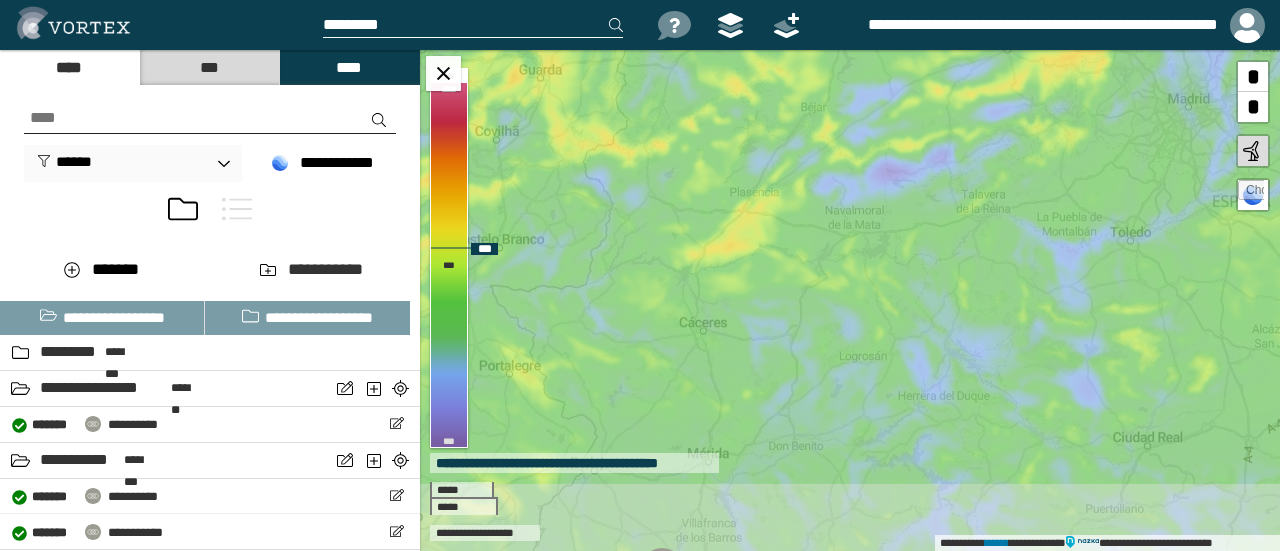 drag, startPoint x: 752, startPoint y: 371, endPoint x: 734, endPoint y: 228, distance: 144.12842 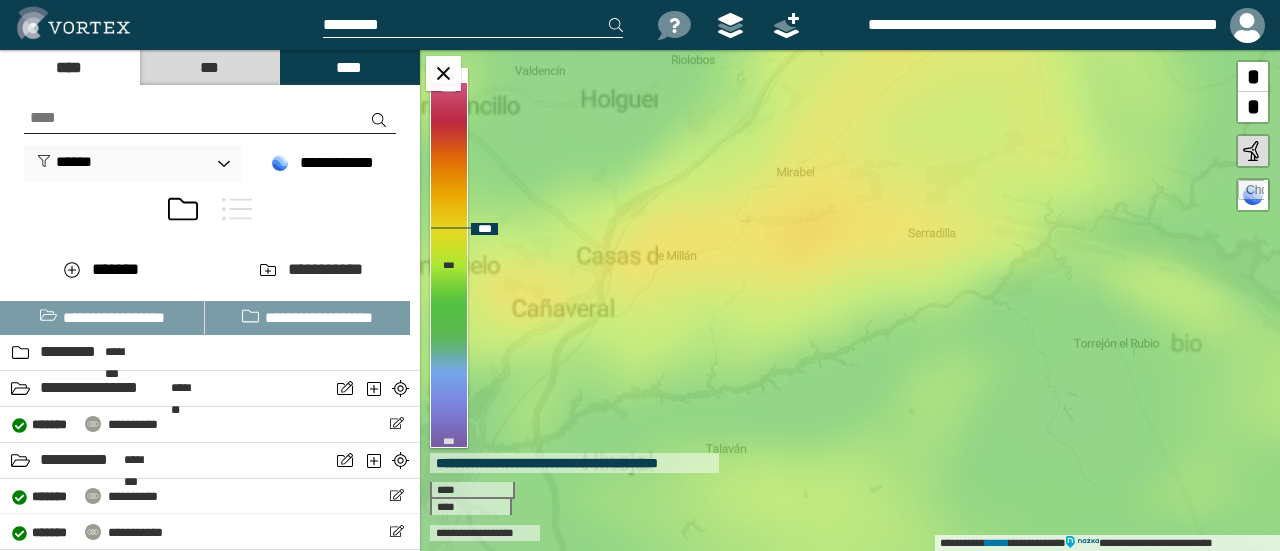 click on "**********" at bounding box center [850, 300] 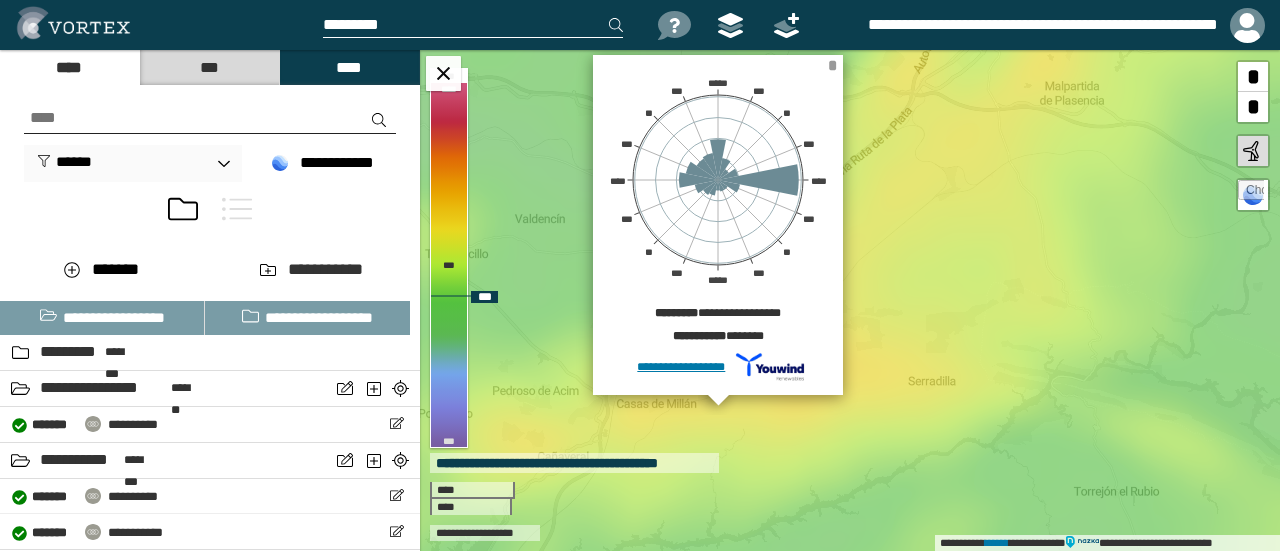 click on "*" at bounding box center (832, 65) 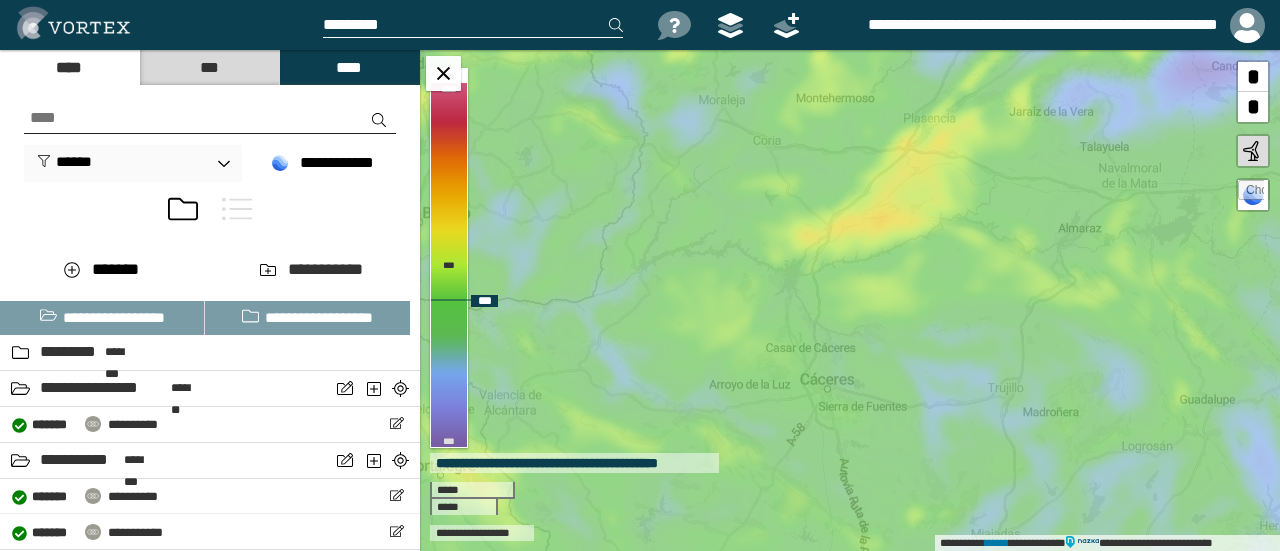 drag, startPoint x: 778, startPoint y: 374, endPoint x: 830, endPoint y: 325, distance: 71.44928 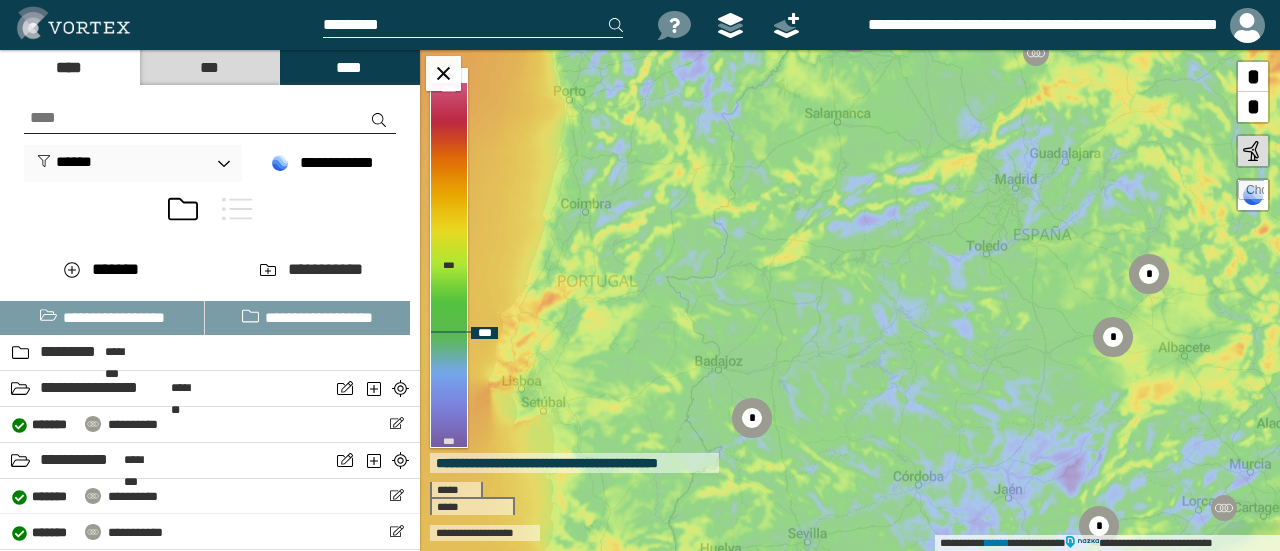 drag, startPoint x: 866, startPoint y: 346, endPoint x: 812, endPoint y: 313, distance: 63.28507 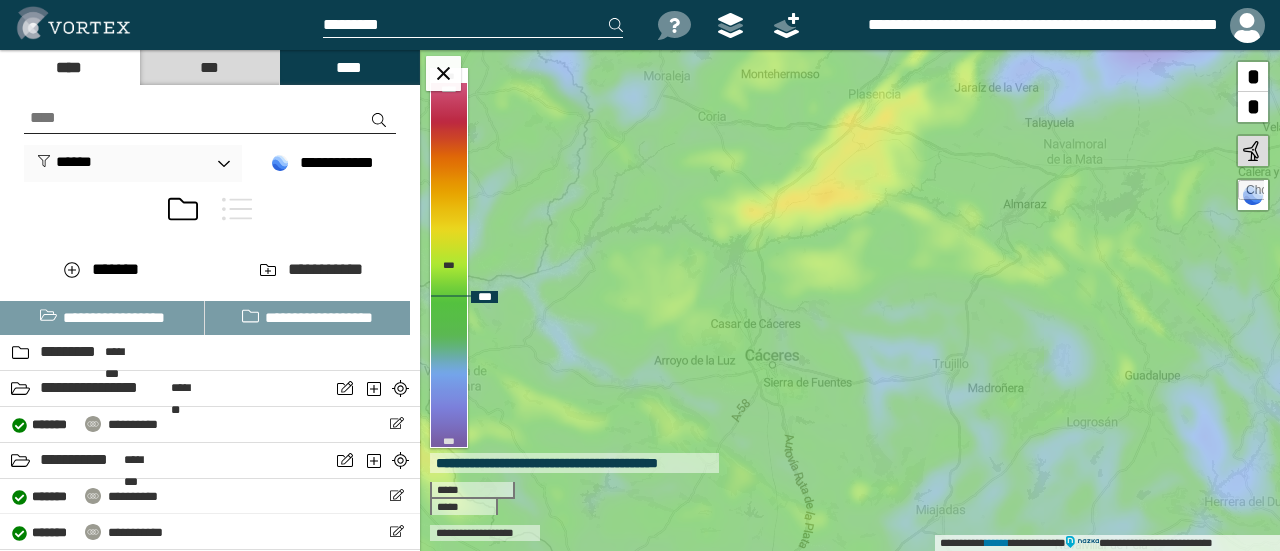 drag, startPoint x: 802, startPoint y: 149, endPoint x: 772, endPoint y: 343, distance: 196.30588 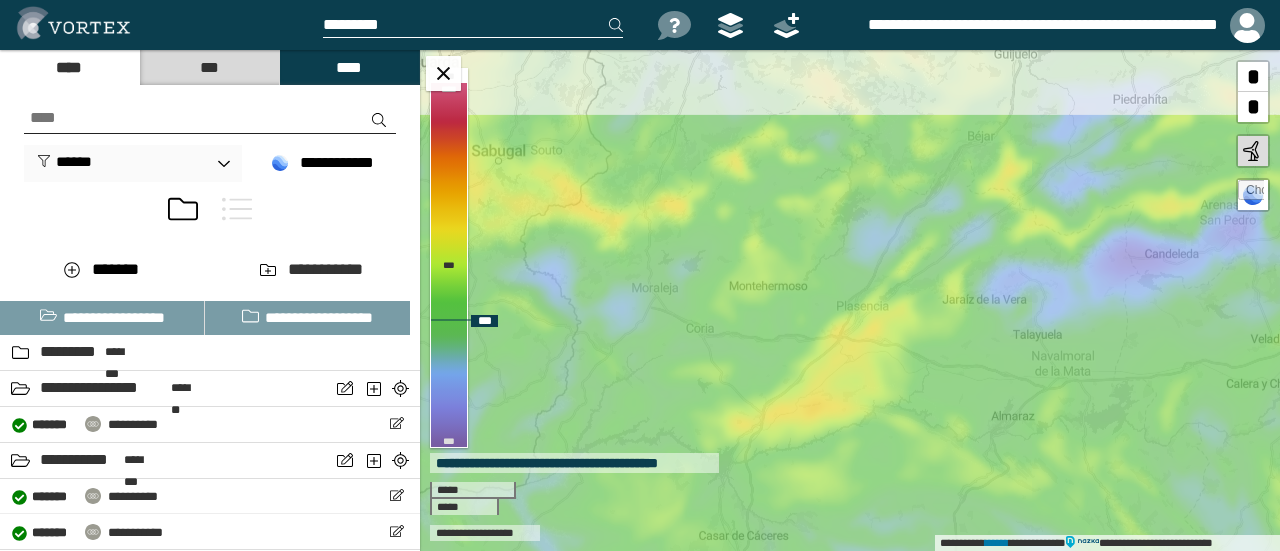 drag, startPoint x: 742, startPoint y: 217, endPoint x: 732, endPoint y: 341, distance: 124.40257 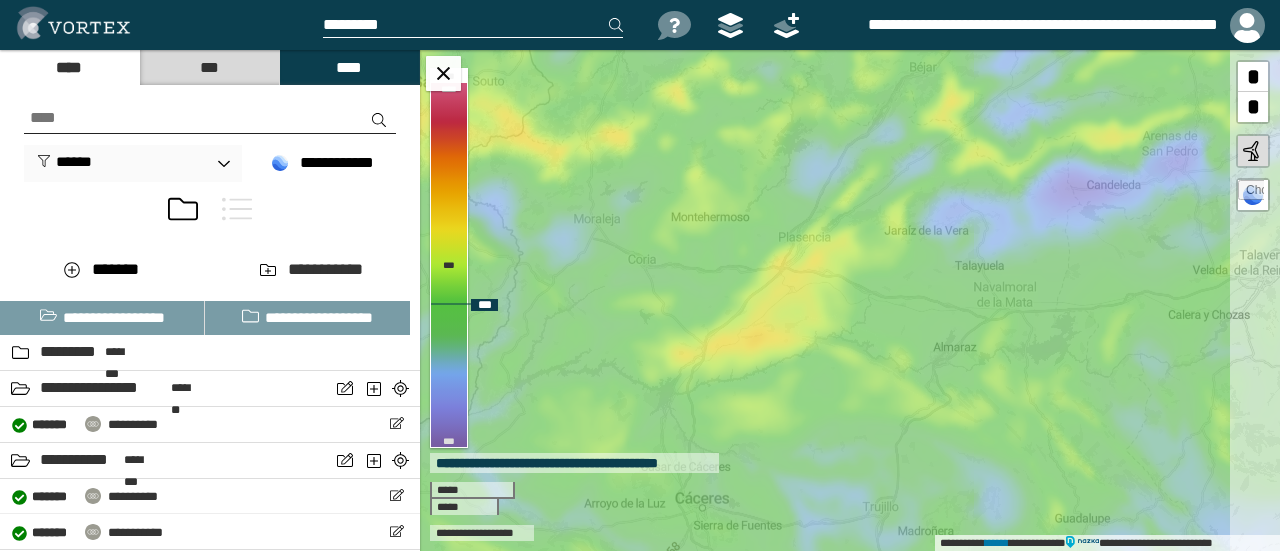 drag, startPoint x: 720, startPoint y: 365, endPoint x: 691, endPoint y: 314, distance: 58.66856 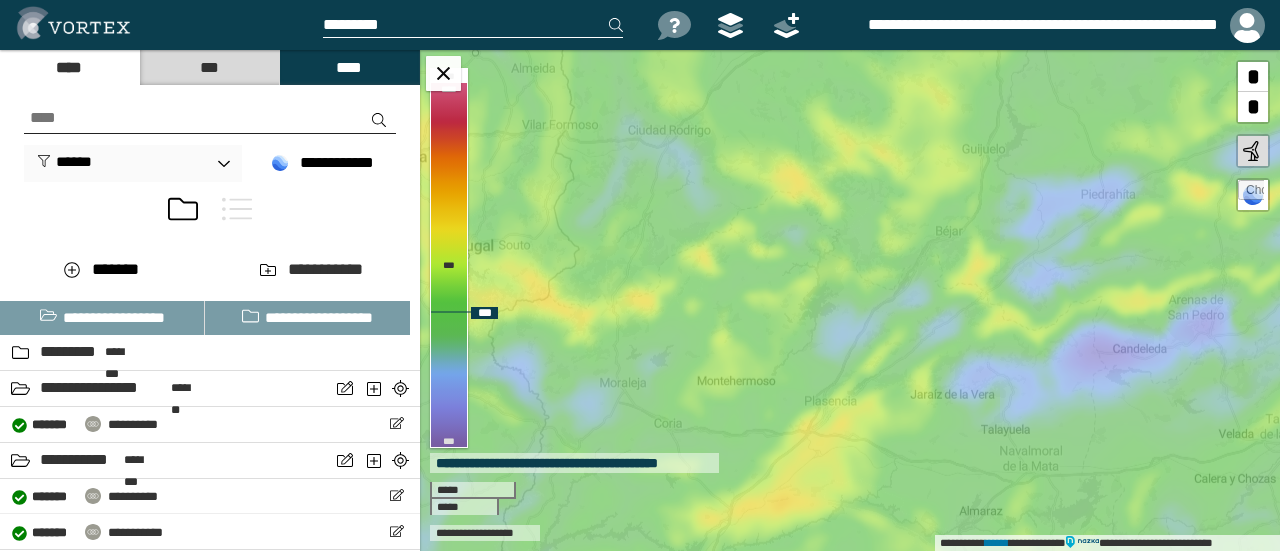 drag, startPoint x: 722, startPoint y: 235, endPoint x: 748, endPoint y: 400, distance: 167.03592 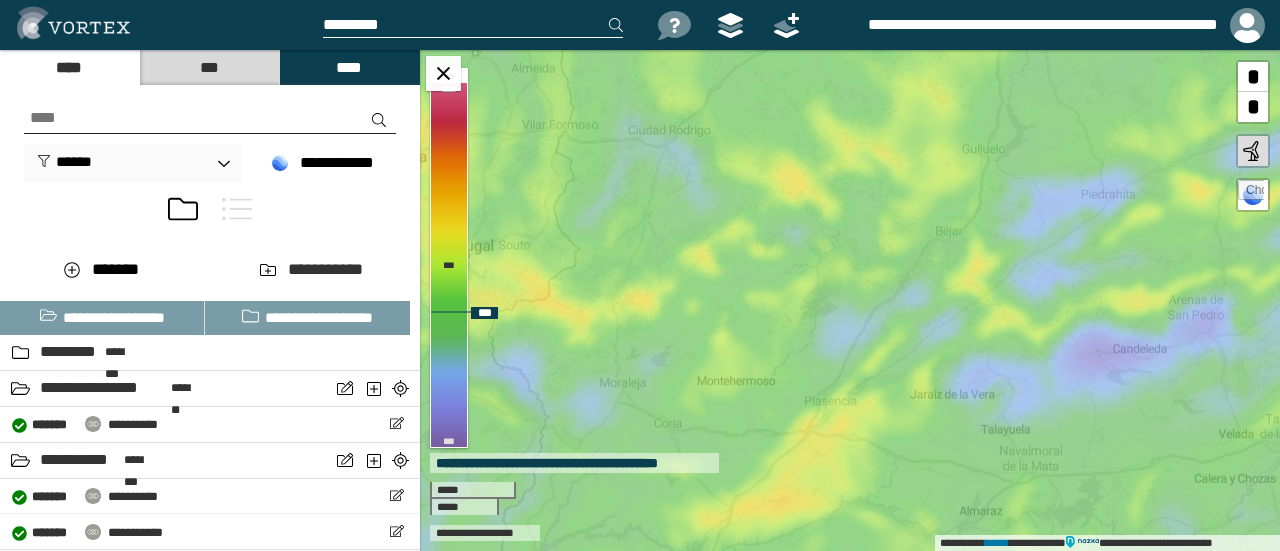 click on "[FIRST] [LAST] [ADDRESS] [CITY], [STATE] [ZIP]" at bounding box center [850, 300] 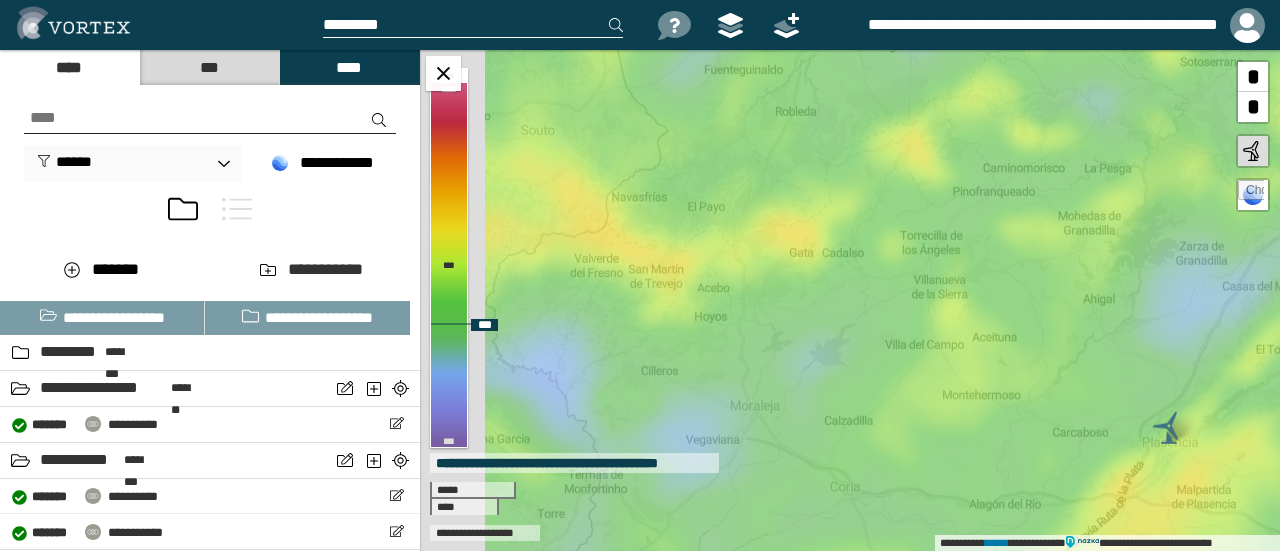 drag, startPoint x: 641, startPoint y: 331, endPoint x: 852, endPoint y: 299, distance: 213.41275 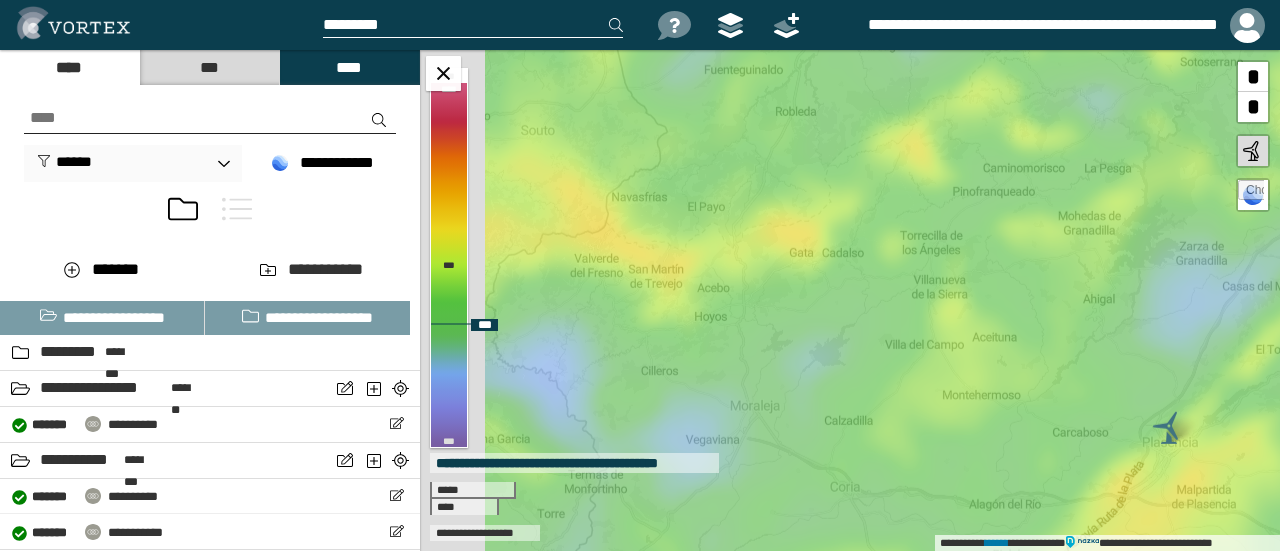 click on "**********" at bounding box center (850, 300) 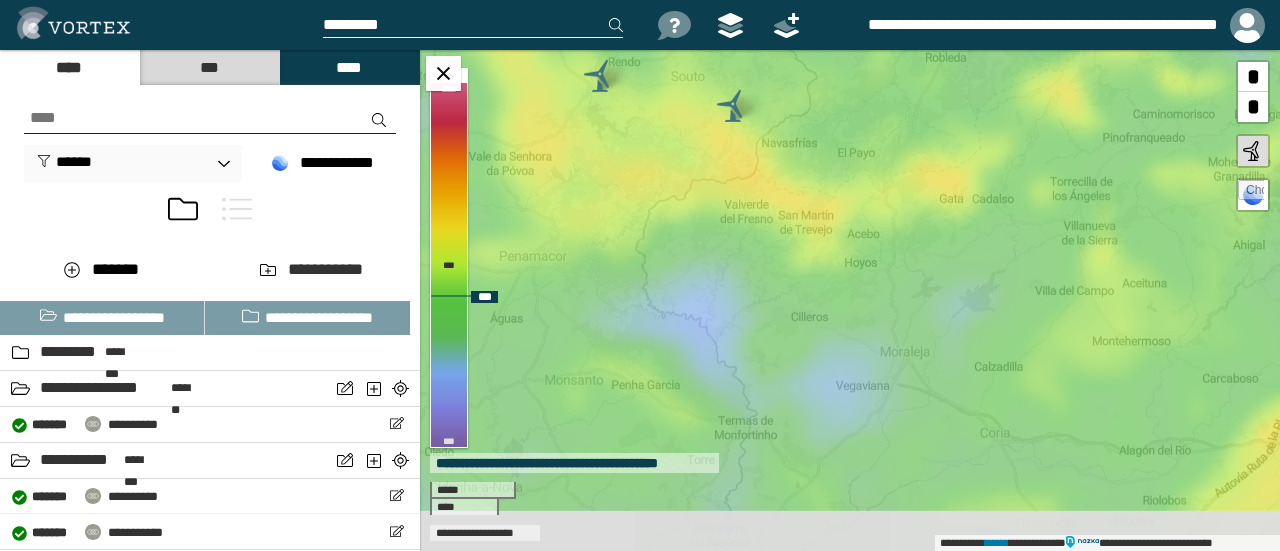 drag, startPoint x: 702, startPoint y: 312, endPoint x: 866, endPoint y: 252, distance: 174.63104 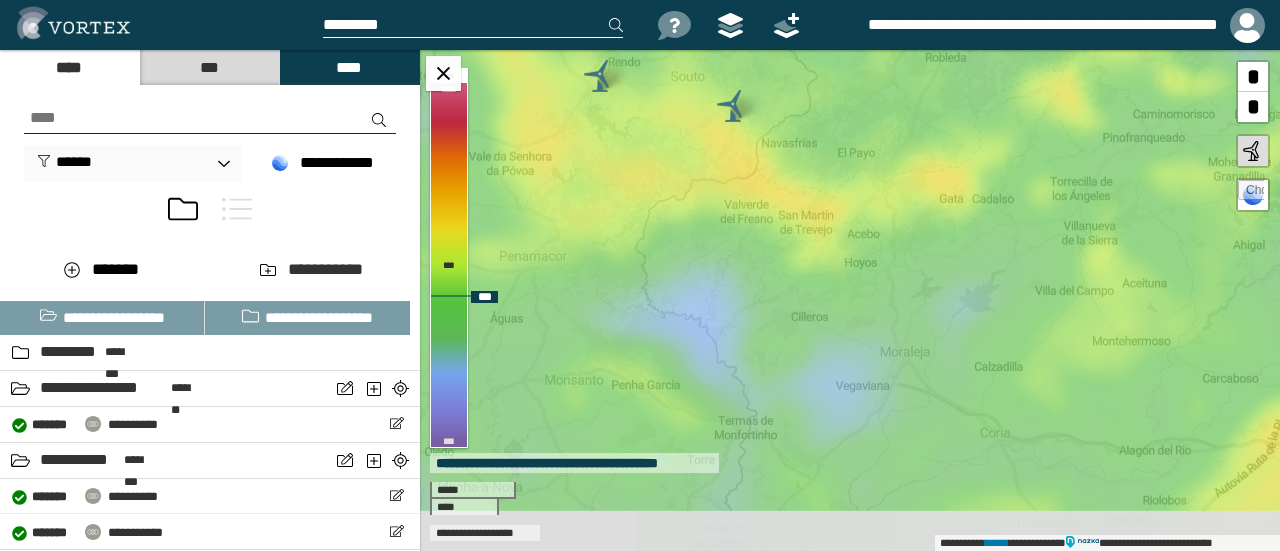click on "**********" at bounding box center (850, 300) 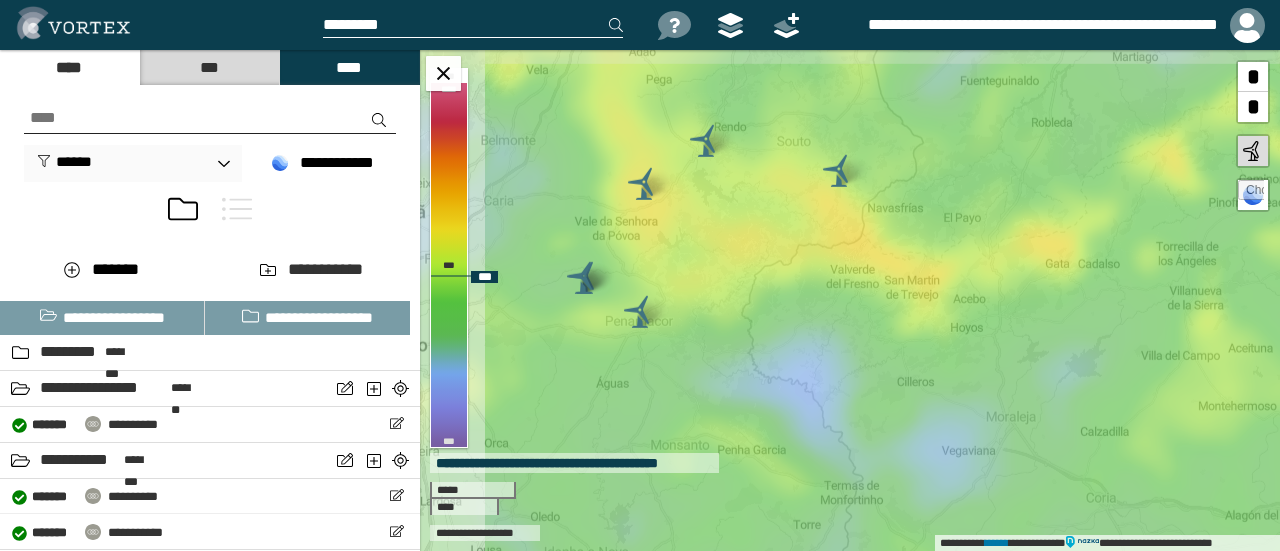 drag, startPoint x: 728, startPoint y: 227, endPoint x: 806, endPoint y: 275, distance: 91.58602 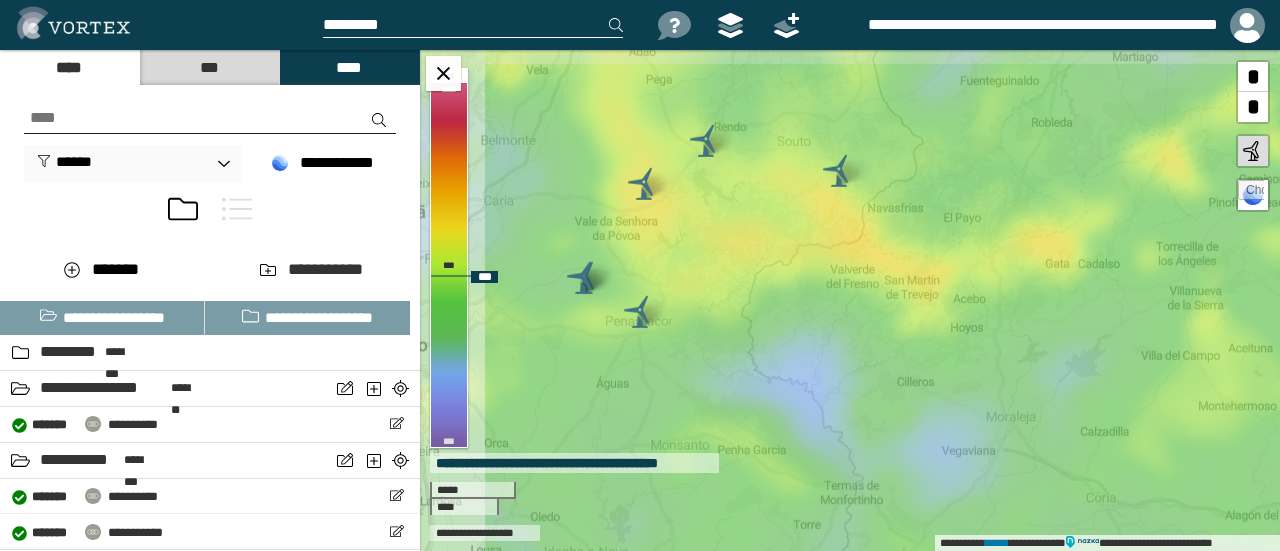click on "**********" at bounding box center [850, 300] 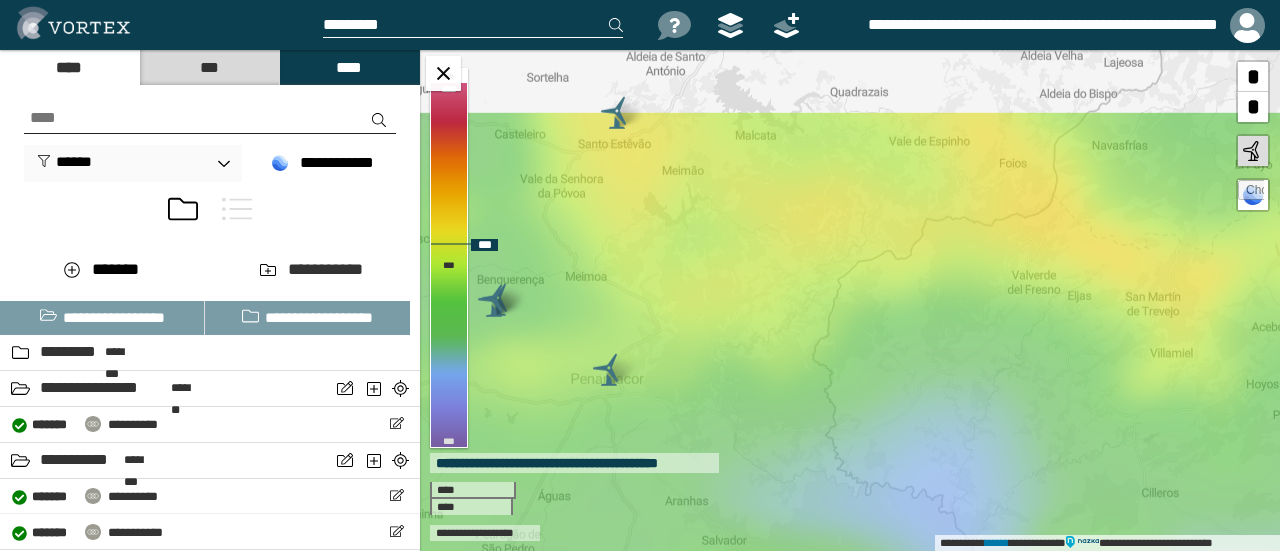 drag, startPoint x: 1047, startPoint y: 161, endPoint x: 870, endPoint y: 271, distance: 208.39626 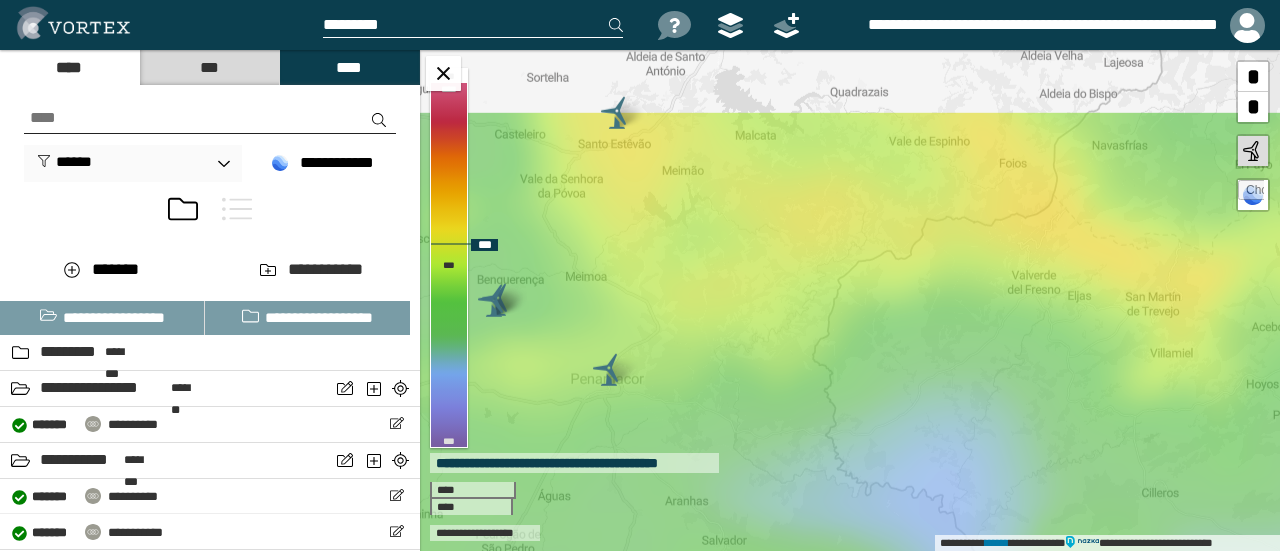 click on "**********" at bounding box center [850, 300] 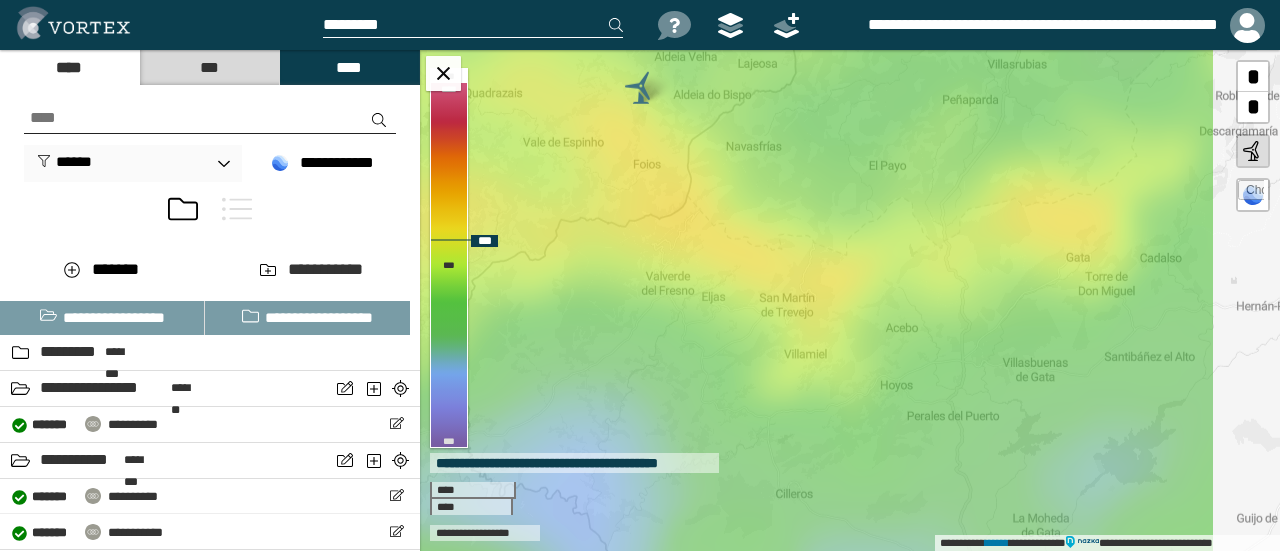 drag, startPoint x: 1075, startPoint y: 323, endPoint x: 780, endPoint y: 221, distance: 312.1362 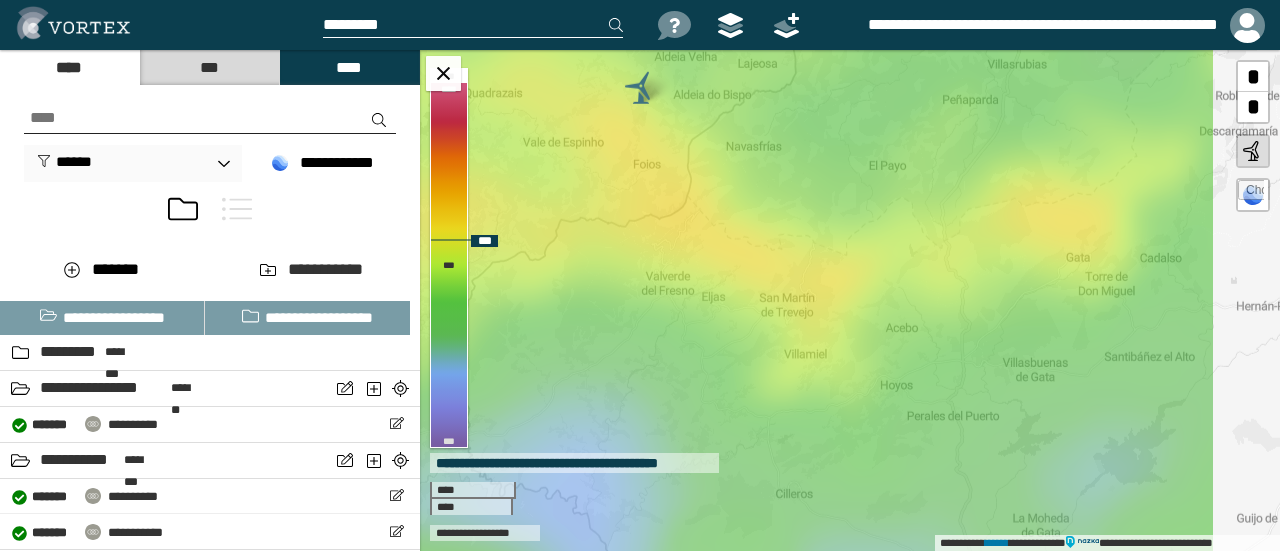 click on "**********" at bounding box center (850, 300) 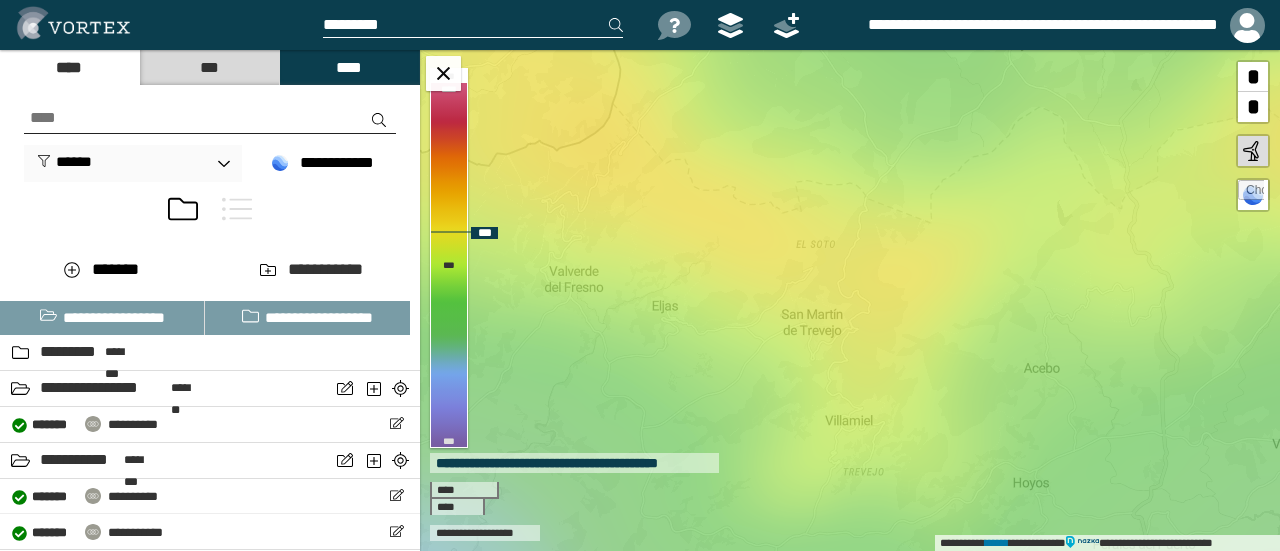 click on "**********" at bounding box center [850, 300] 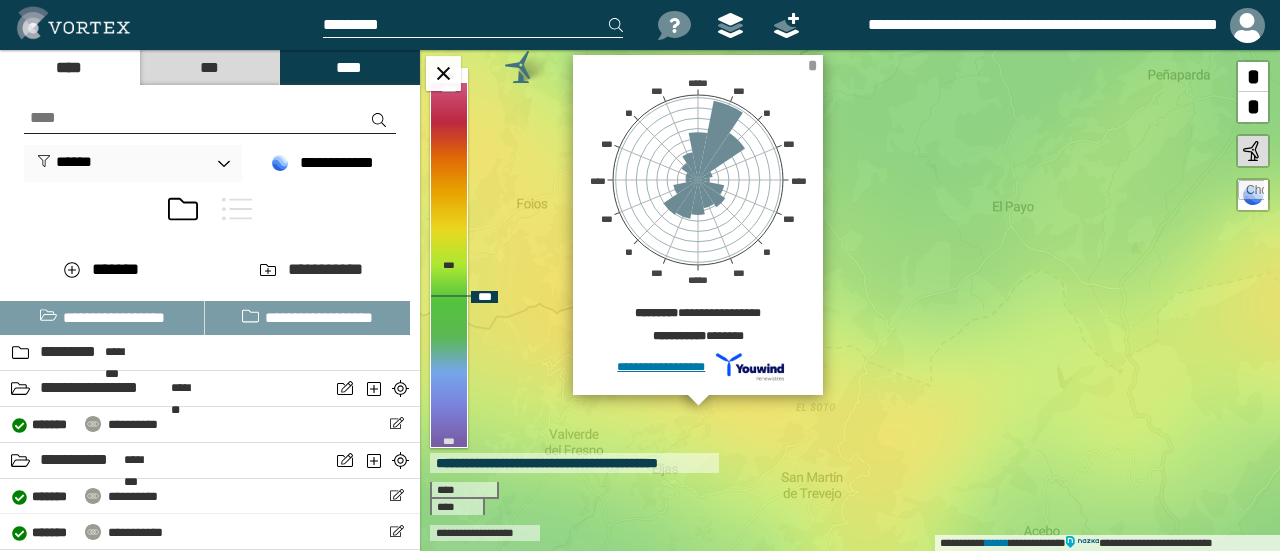 click on "*" at bounding box center [812, 65] 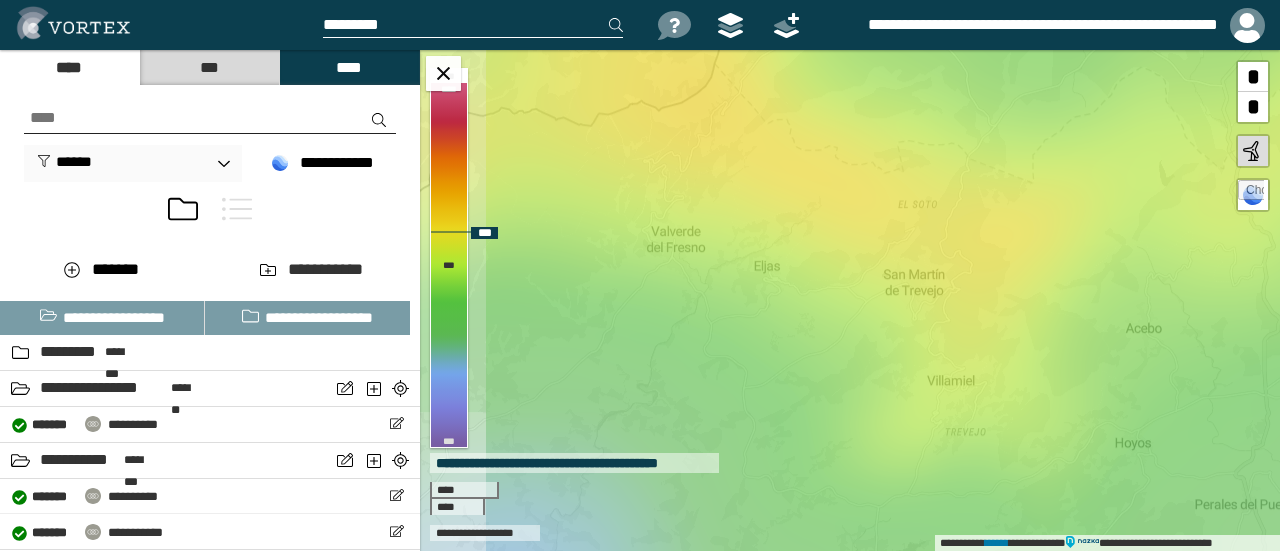 drag, startPoint x: 904, startPoint y: 458, endPoint x: 1004, endPoint y: 254, distance: 227.19154 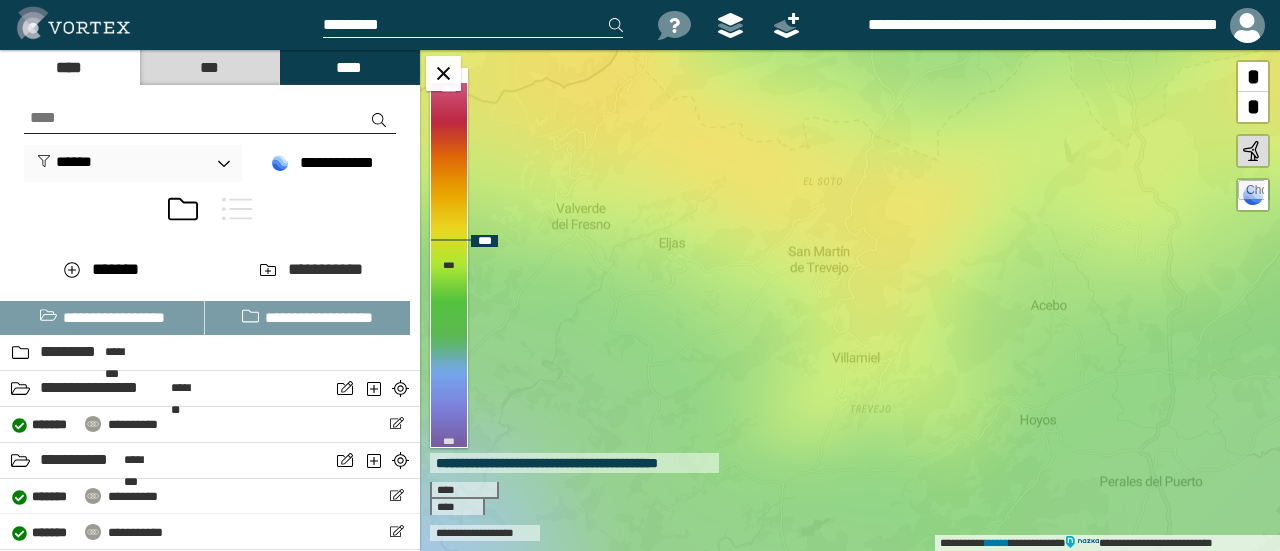 drag, startPoint x: 981, startPoint y: 303, endPoint x: 861, endPoint y: 267, distance: 125.283676 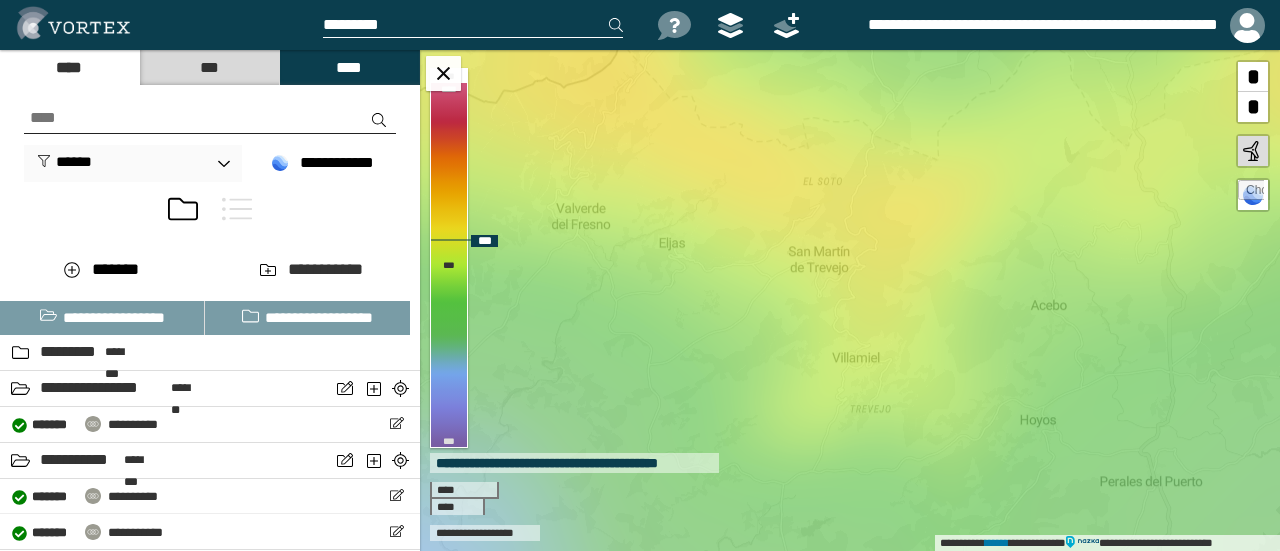 click on "**********" at bounding box center [850, 300] 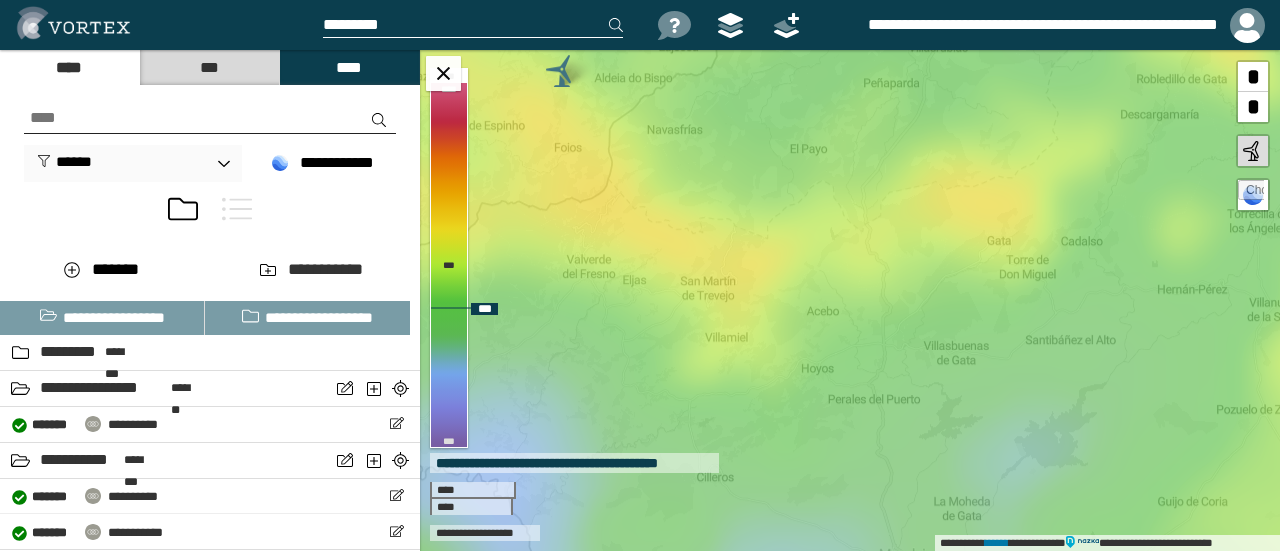 drag, startPoint x: 919, startPoint y: 381, endPoint x: 832, endPoint y: 421, distance: 95.7549 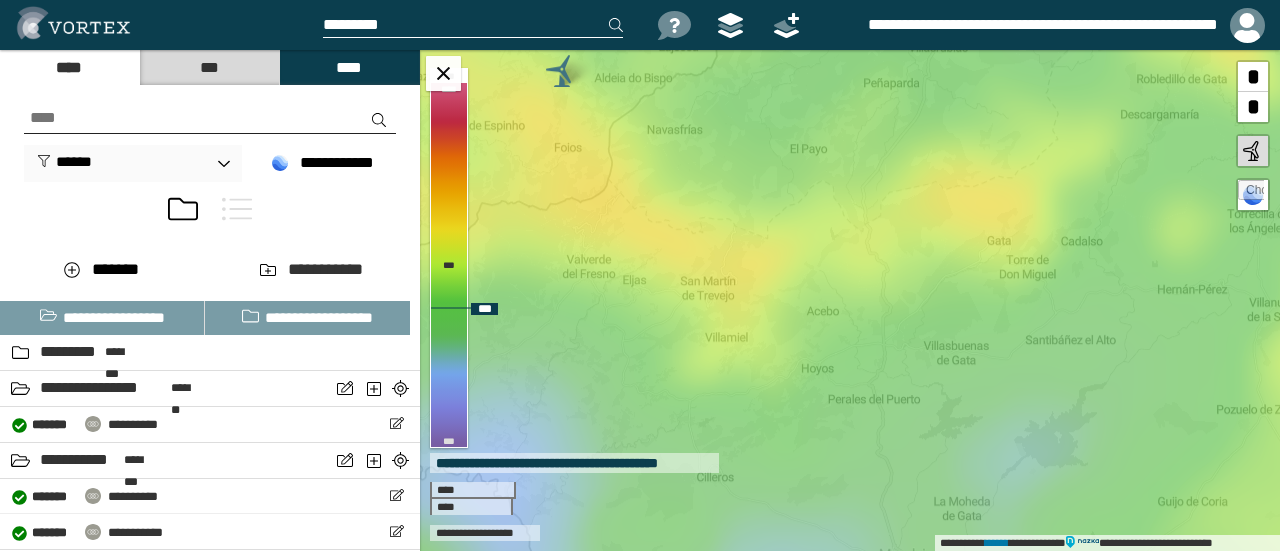 click on "**********" at bounding box center [850, 300] 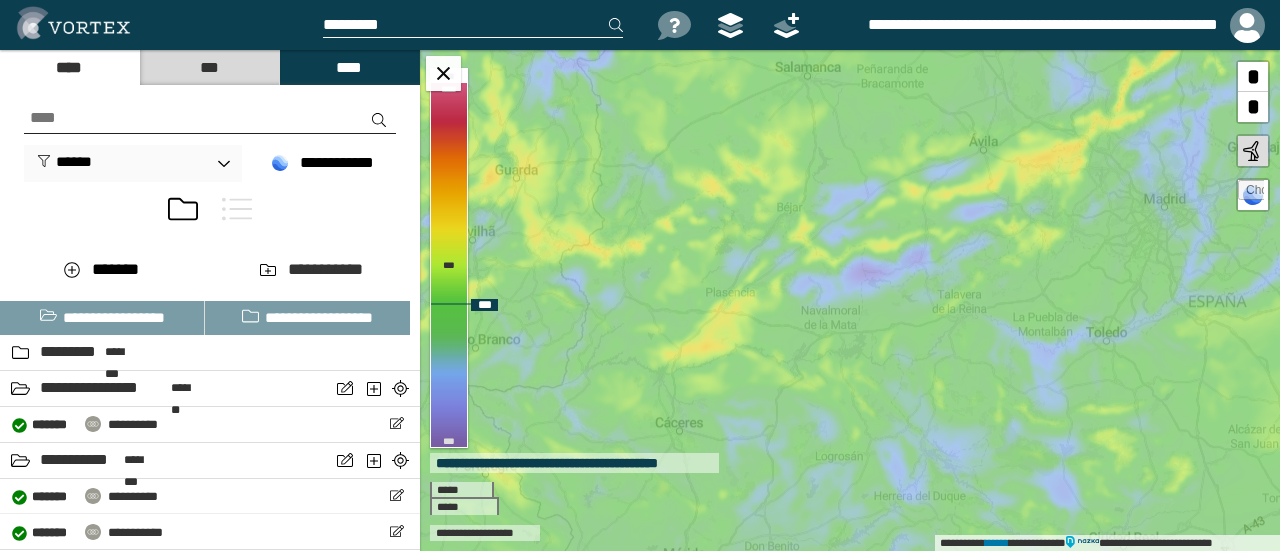 drag, startPoint x: 788, startPoint y: 349, endPoint x: 735, endPoint y: 323, distance: 59.03389 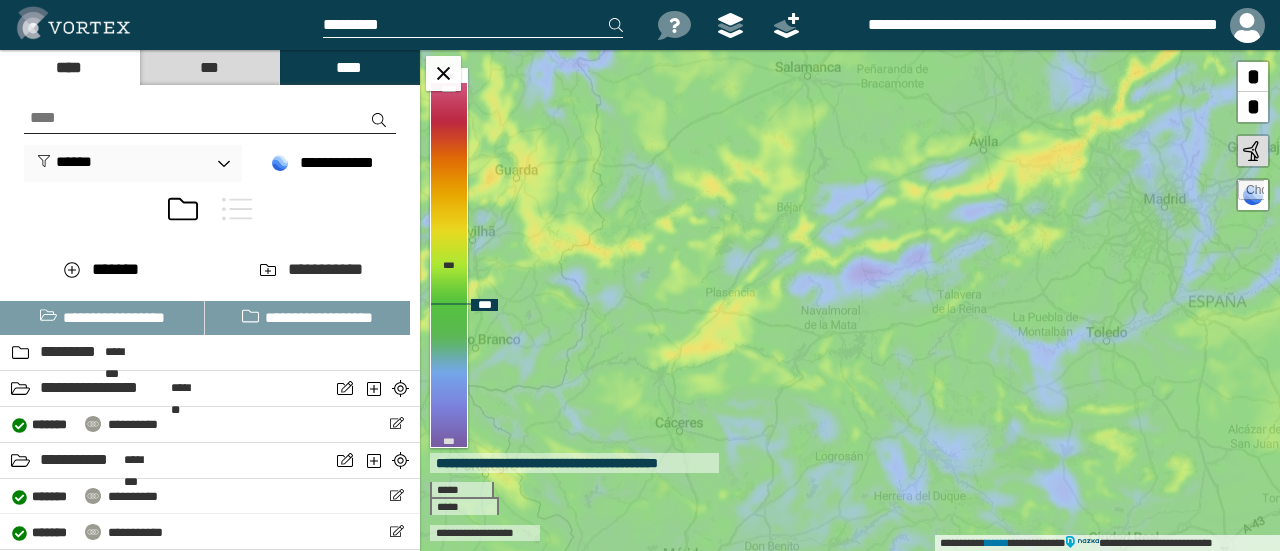 click on "**********" at bounding box center [850, 300] 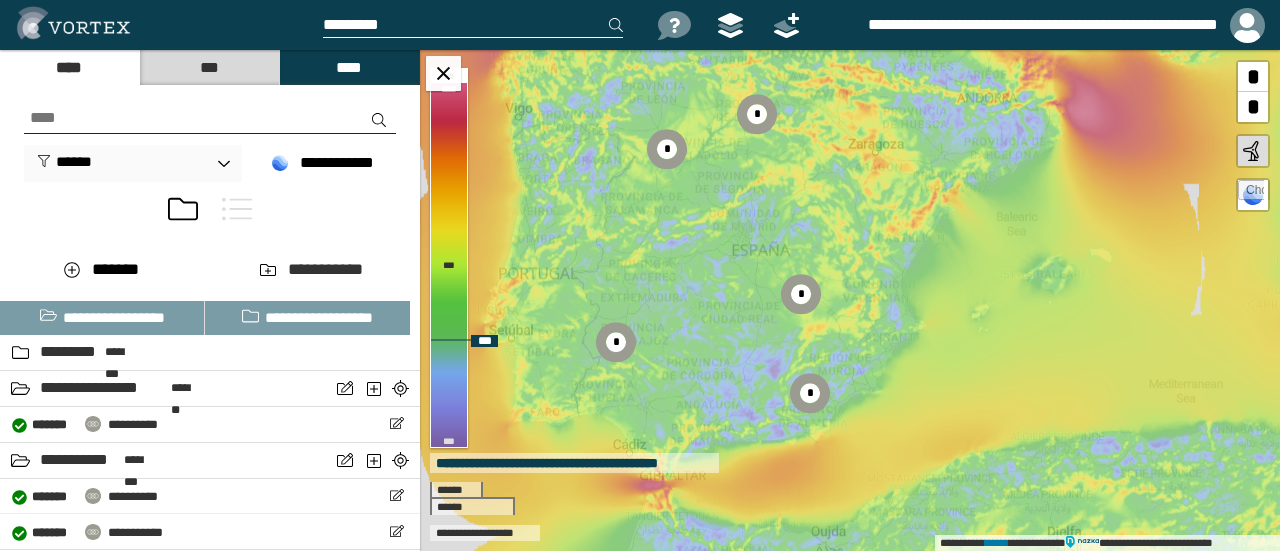 drag, startPoint x: 825, startPoint y: 372, endPoint x: 778, endPoint y: 347, distance: 53.235325 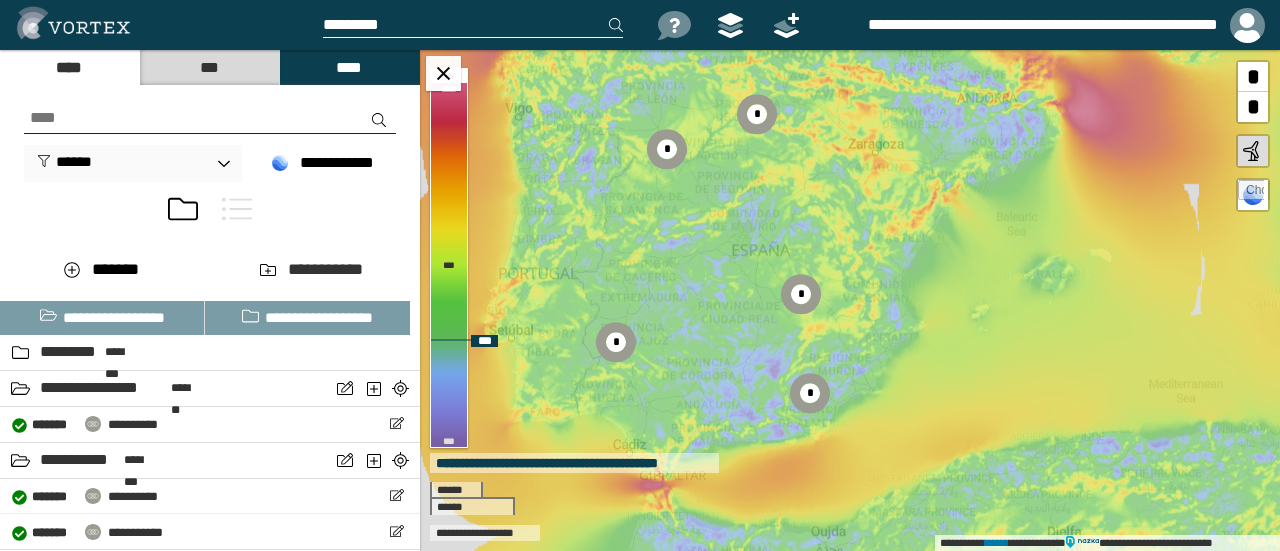 click on "[FIRST] [LAST] [ADDRESS] [CITY], [STATE] [ZIP]" at bounding box center (850, 300) 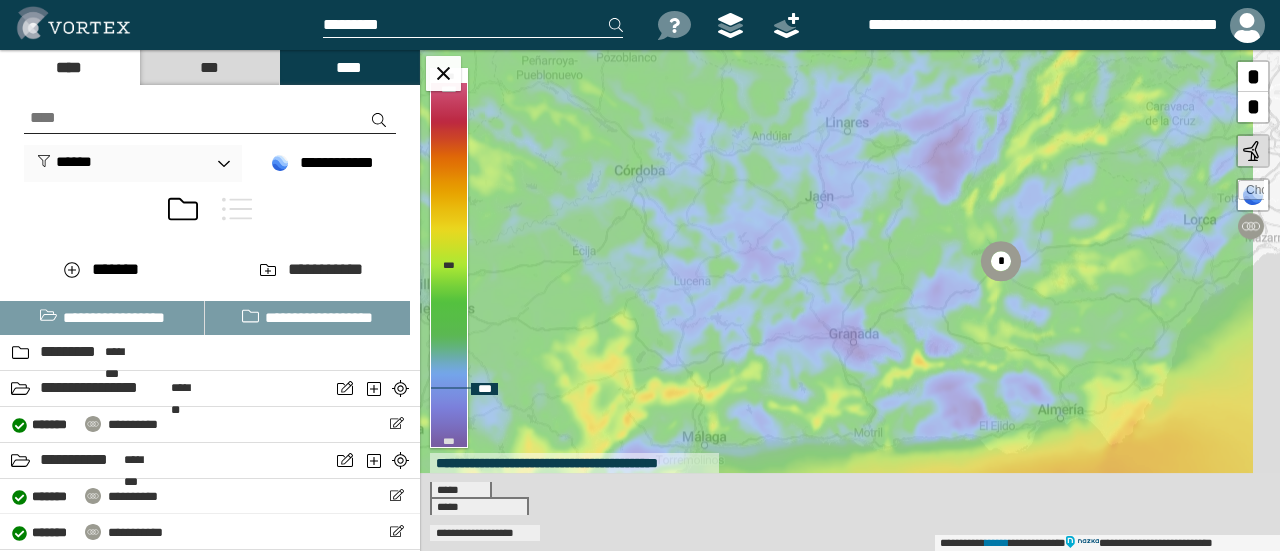 drag, startPoint x: 811, startPoint y: 407, endPoint x: 771, endPoint y: 227, distance: 184.39088 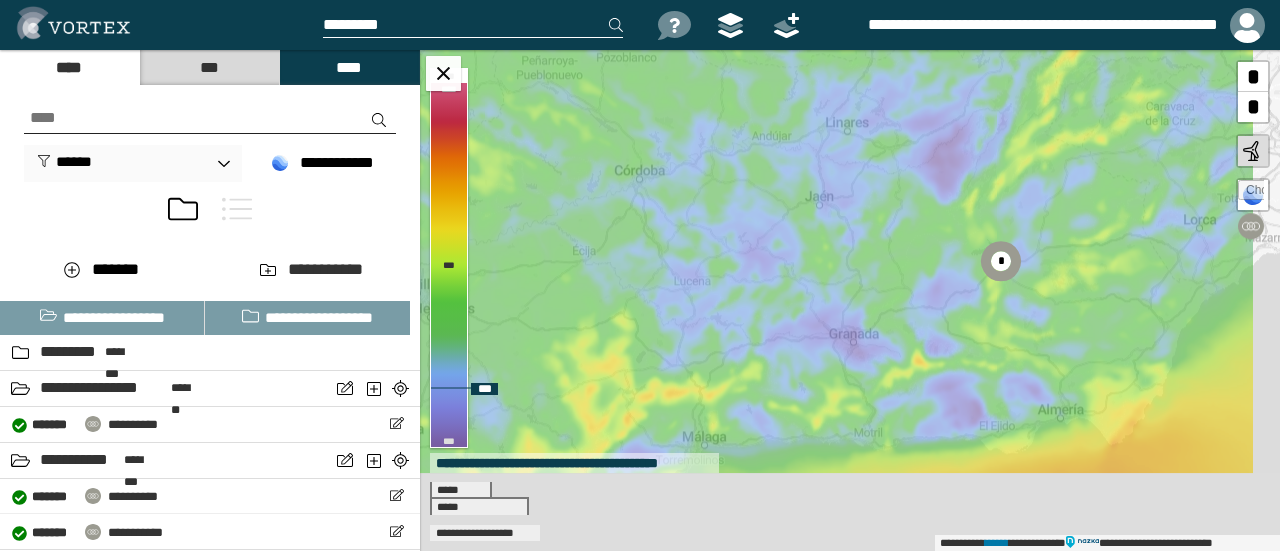 click on "[FIRST] [LAST] [ADDRESS] [CITY], [STATE] [ZIP]" at bounding box center (850, 300) 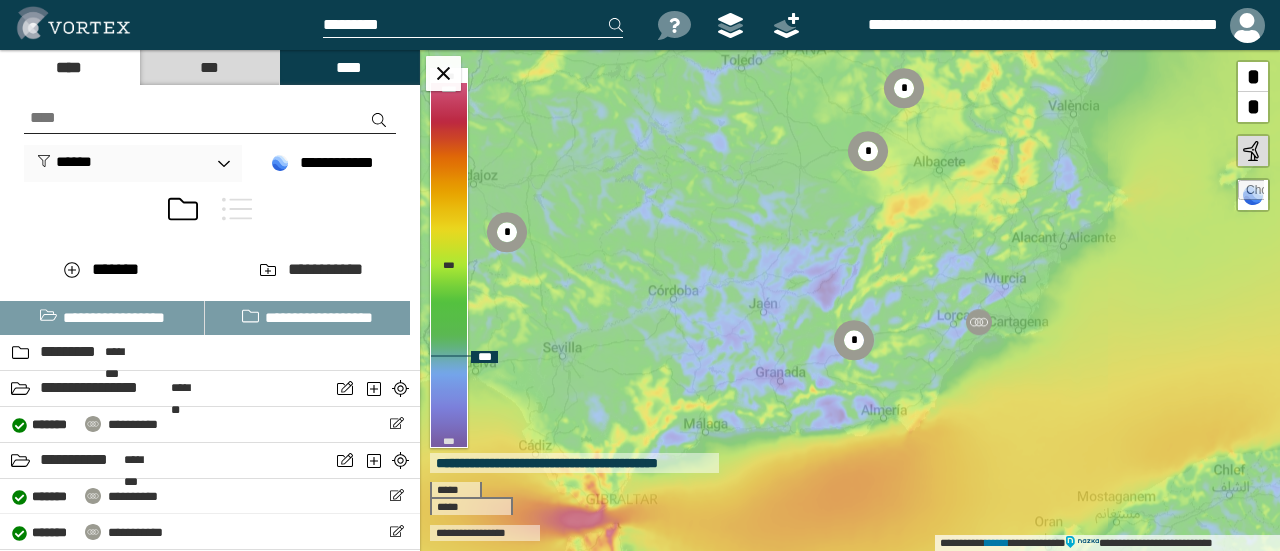 drag, startPoint x: 759, startPoint y: 233, endPoint x: 742, endPoint y: 290, distance: 59.48109 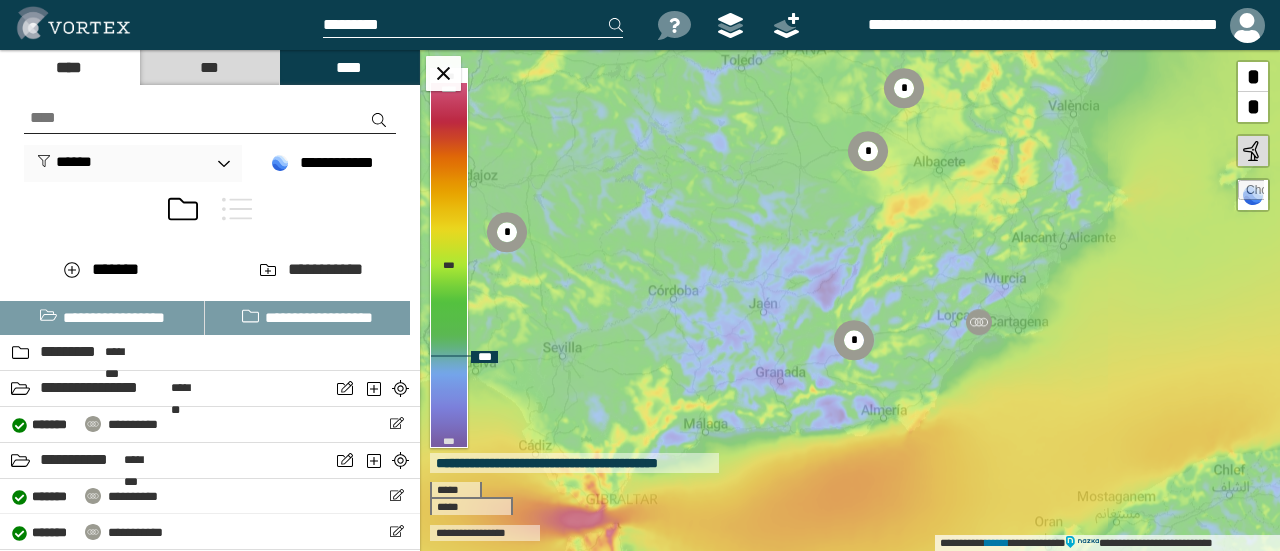 click on "[FIRST] [LAST] [ADDRESS] [CITY], [STATE] [ZIP]" at bounding box center (850, 300) 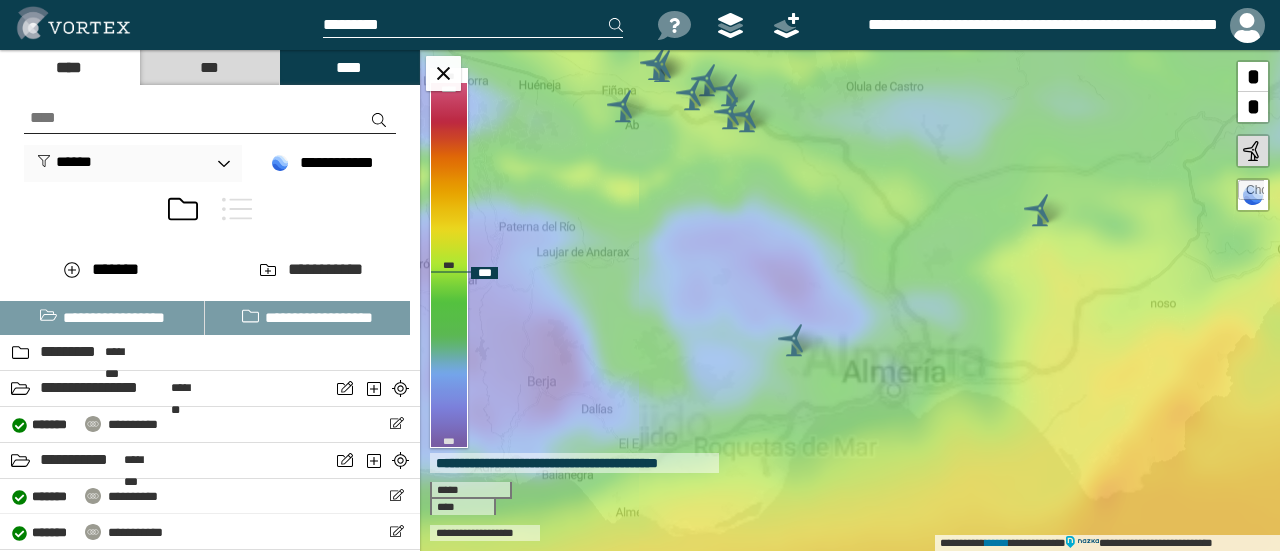 drag, startPoint x: 828, startPoint y: 442, endPoint x: 979, endPoint y: 435, distance: 151.16217 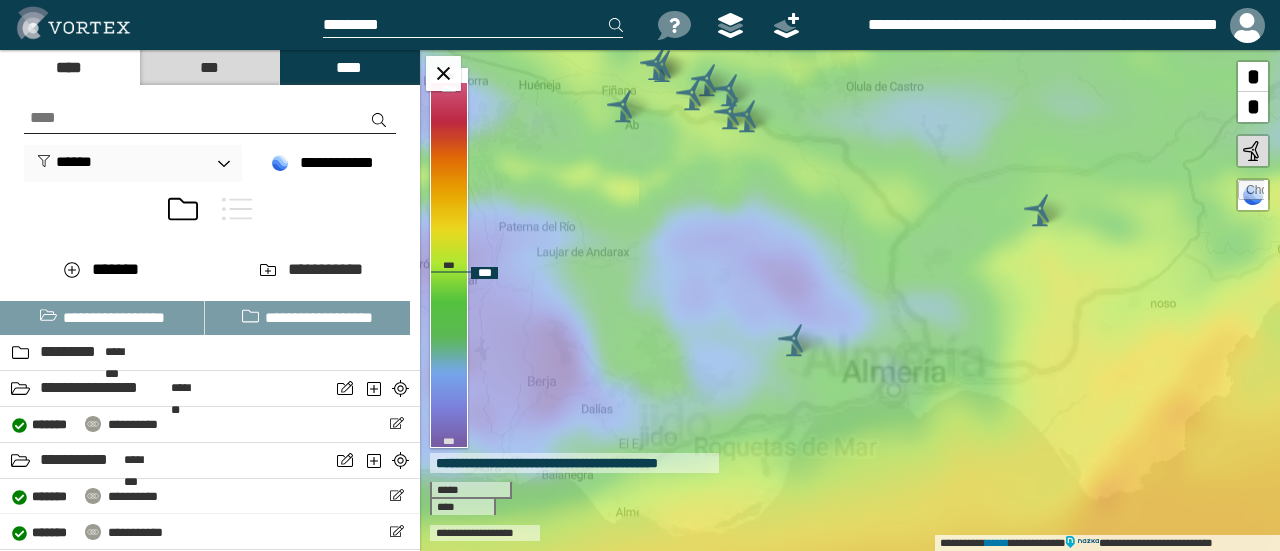 click on "**********" at bounding box center [850, 300] 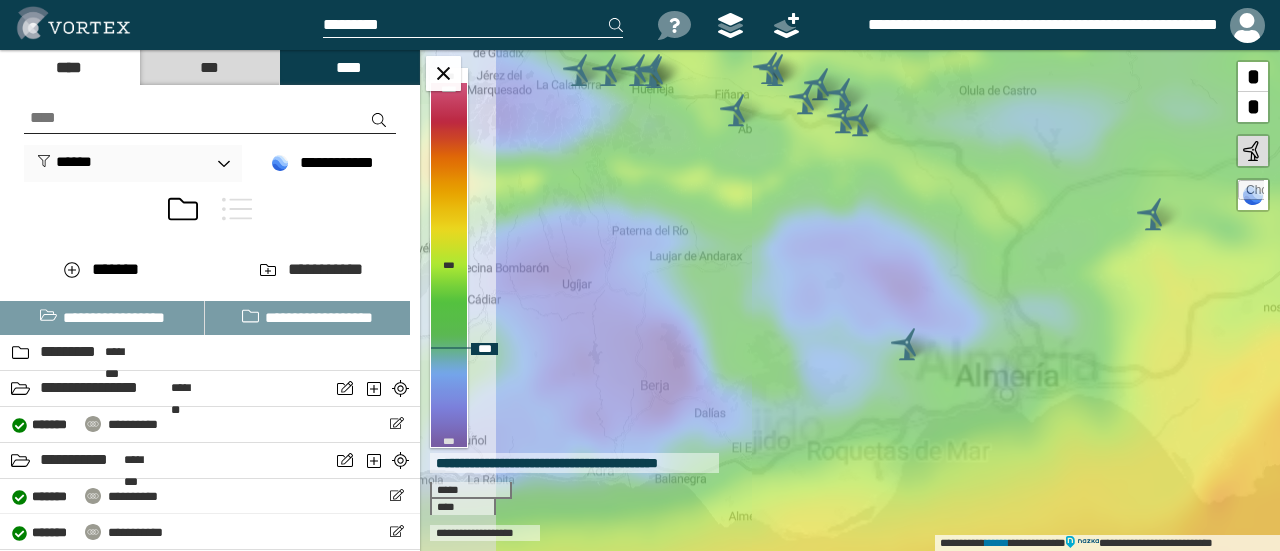 drag, startPoint x: 834, startPoint y: 237, endPoint x: 900, endPoint y: 214, distance: 69.89278 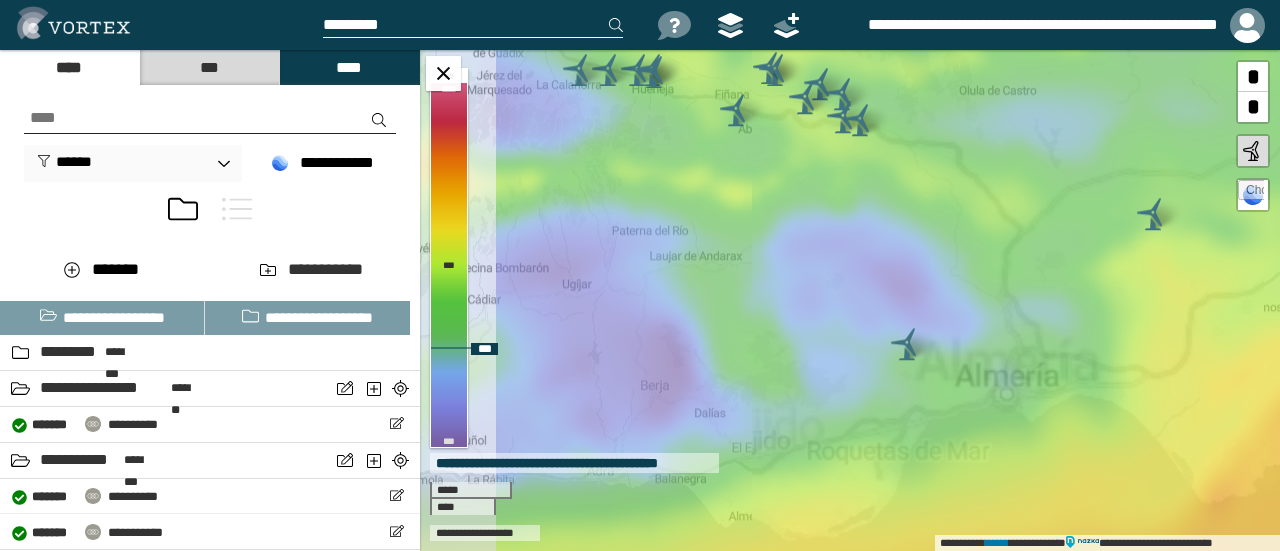 click on "**********" at bounding box center (850, 300) 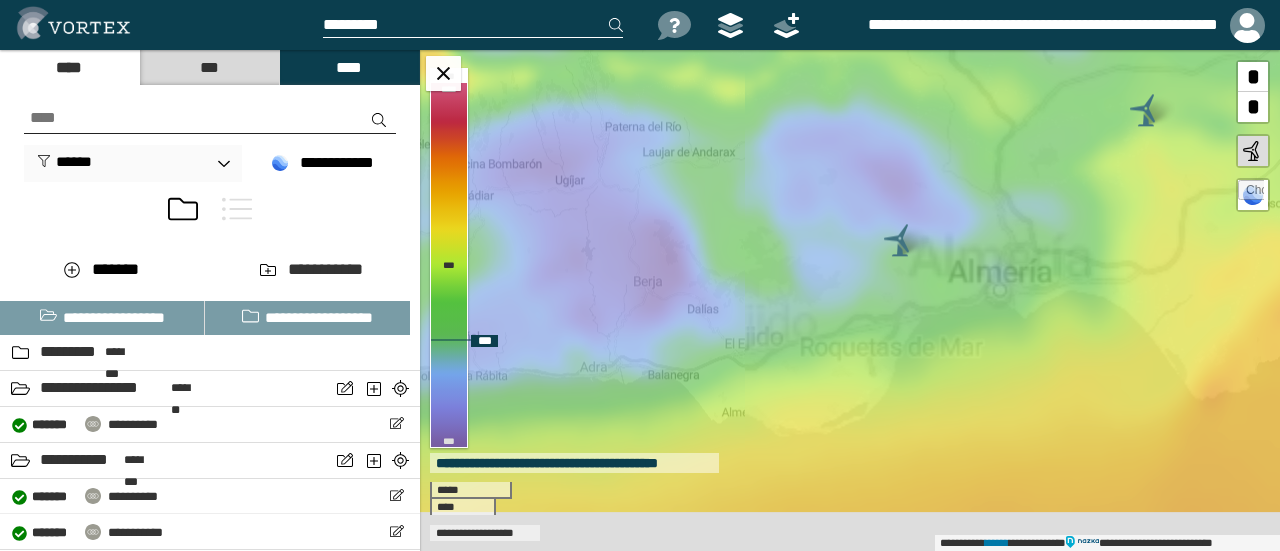 drag, startPoint x: 790, startPoint y: 384, endPoint x: 789, endPoint y: 263, distance: 121.004135 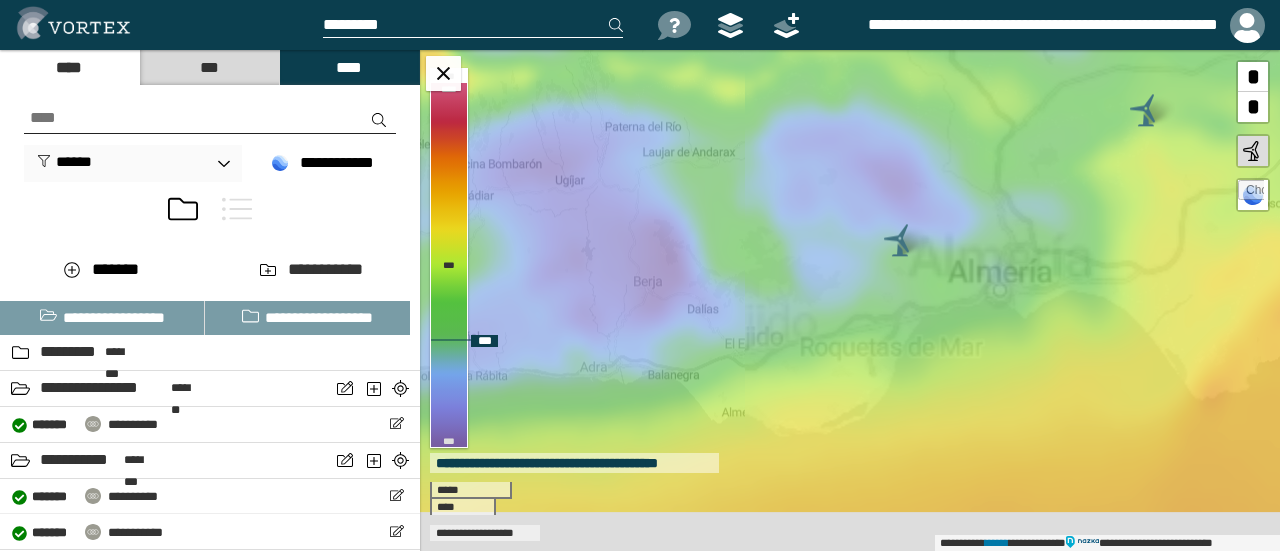 click on "**********" at bounding box center (850, 300) 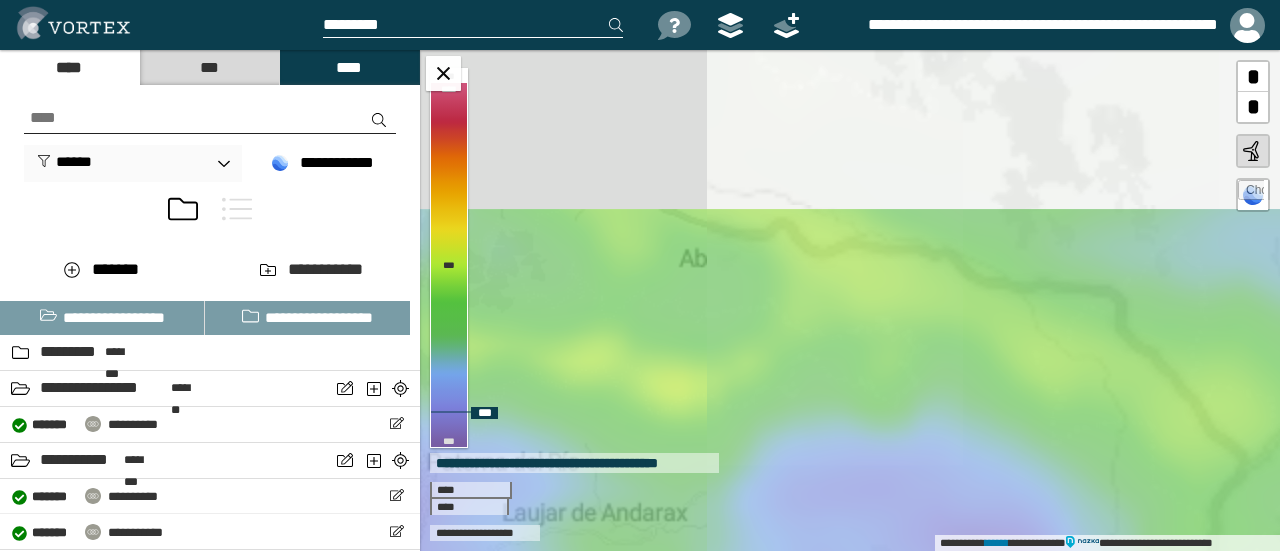 drag, startPoint x: 958, startPoint y: 102, endPoint x: 962, endPoint y: 534, distance: 432.01852 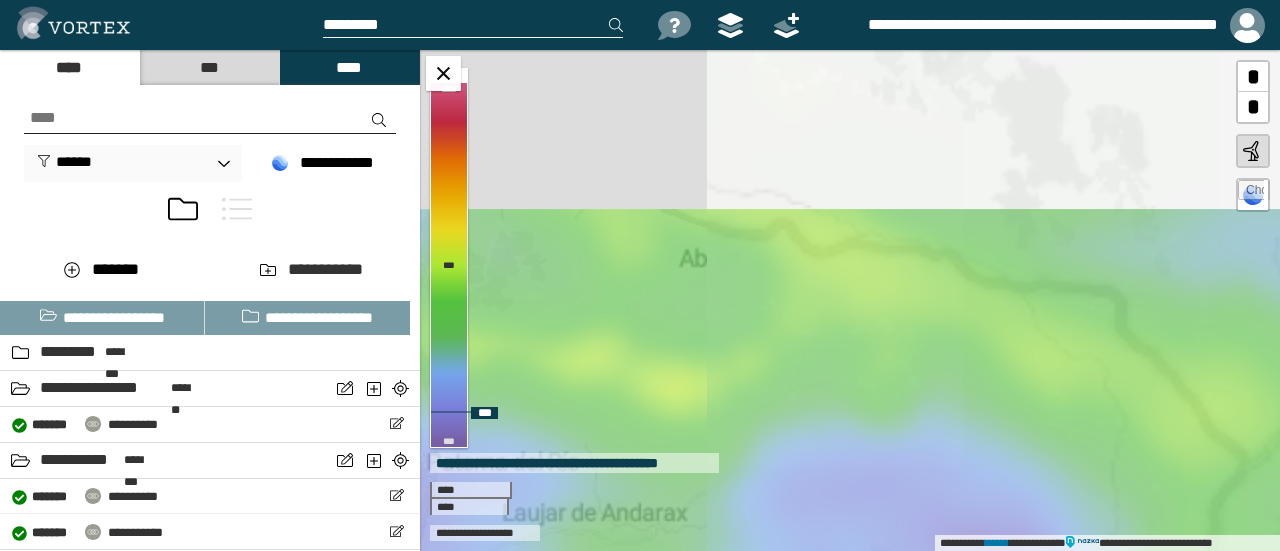 click on "**********" at bounding box center (850, 300) 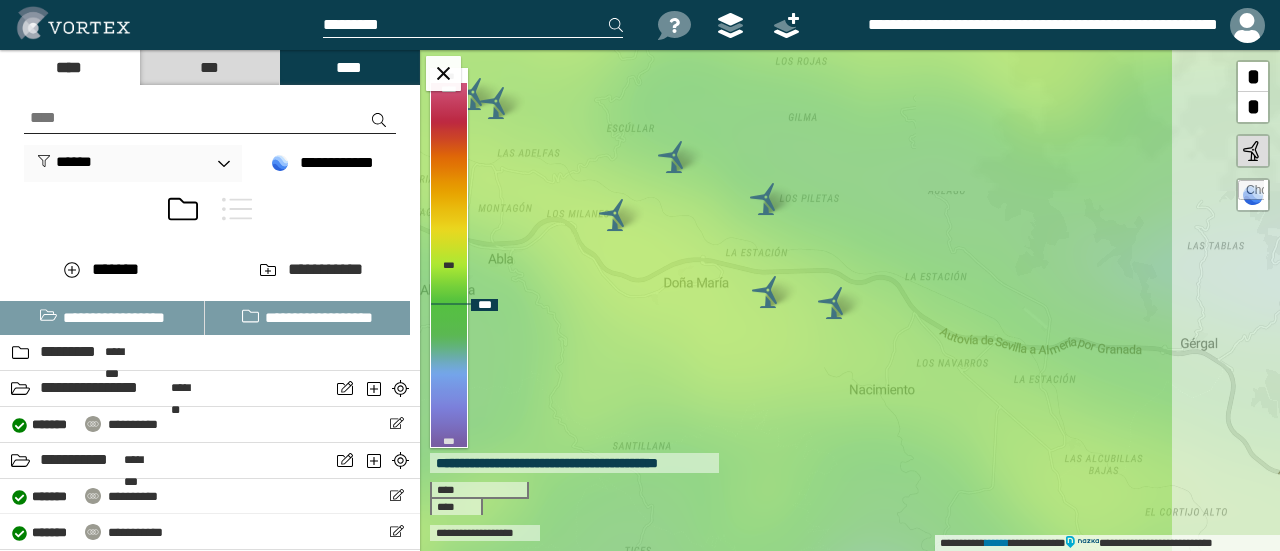 drag, startPoint x: 1065, startPoint y: 253, endPoint x: 899, endPoint y: 260, distance: 166.14752 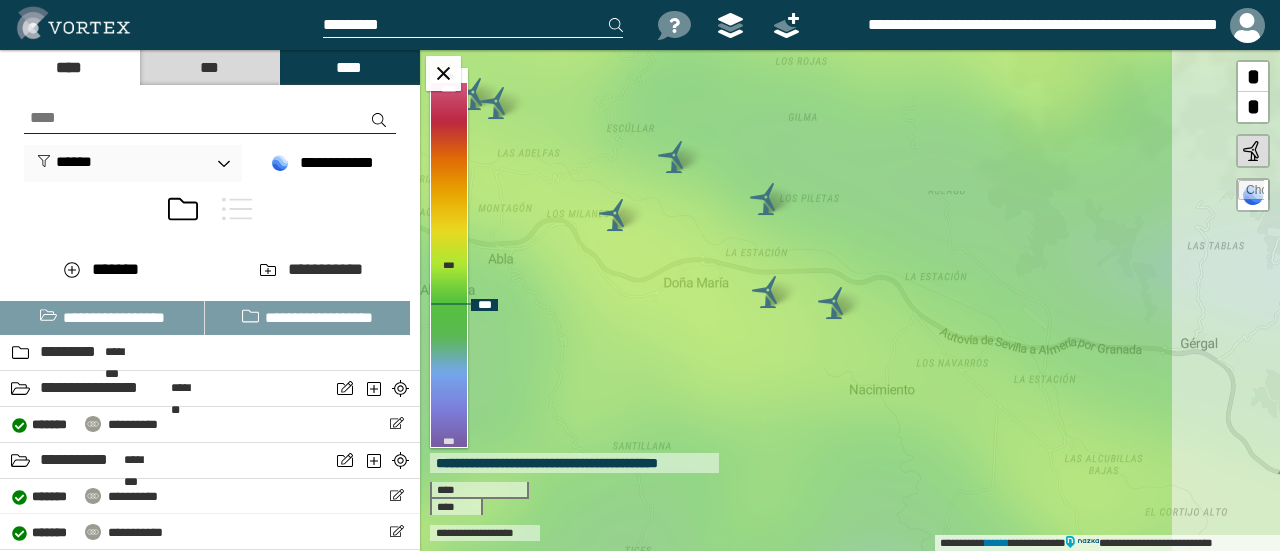 click on "**********" at bounding box center [850, 300] 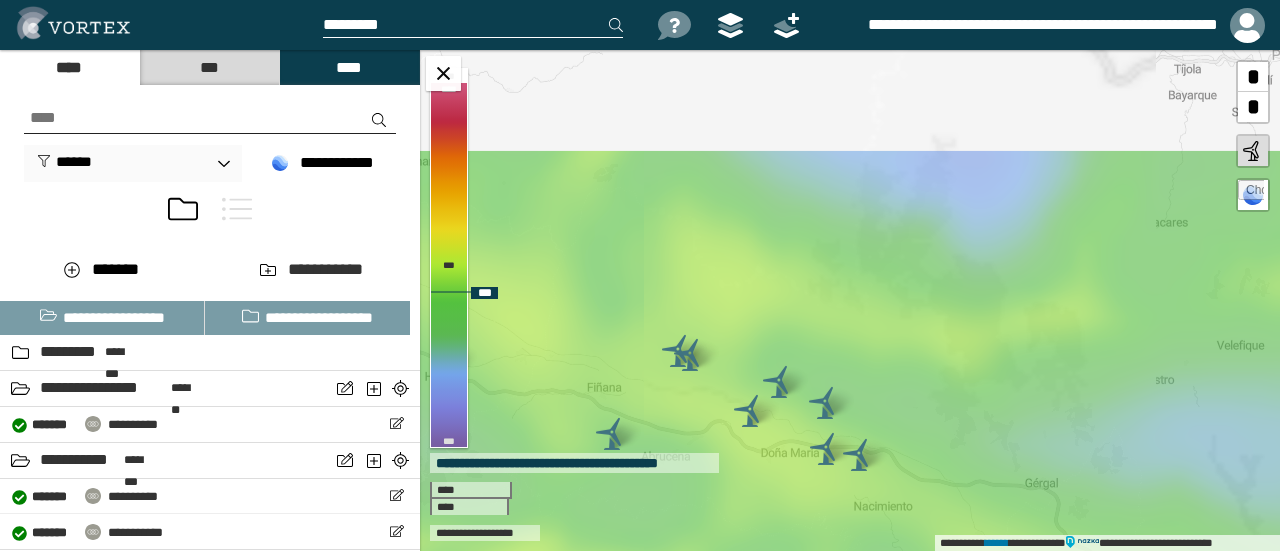 drag, startPoint x: 850, startPoint y: 171, endPoint x: 875, endPoint y: 357, distance: 187.67259 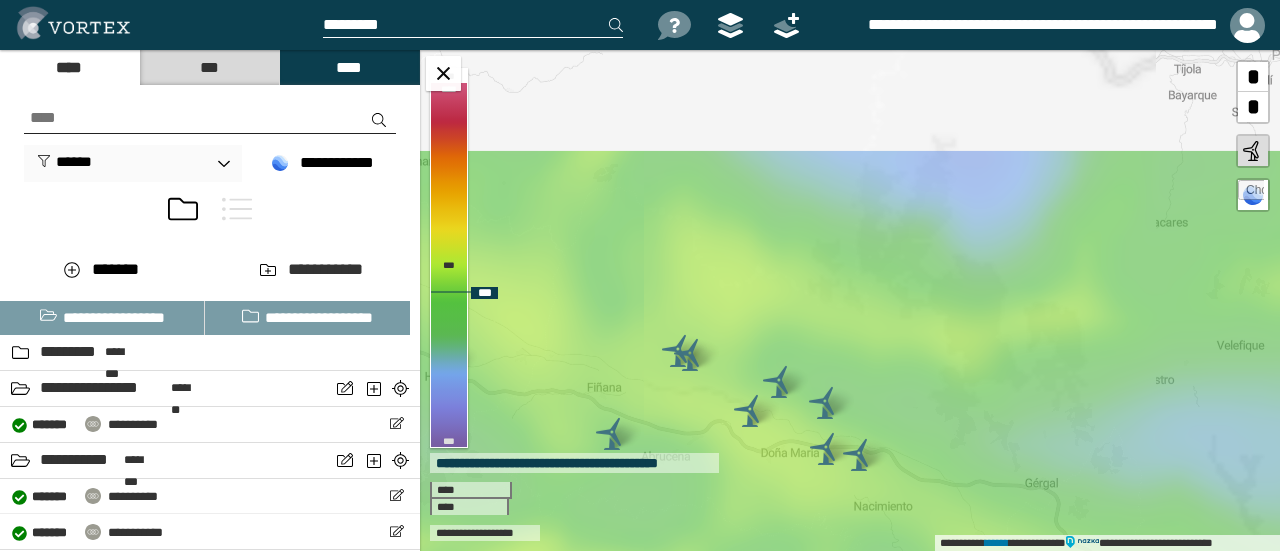 click on "**********" at bounding box center (850, 300) 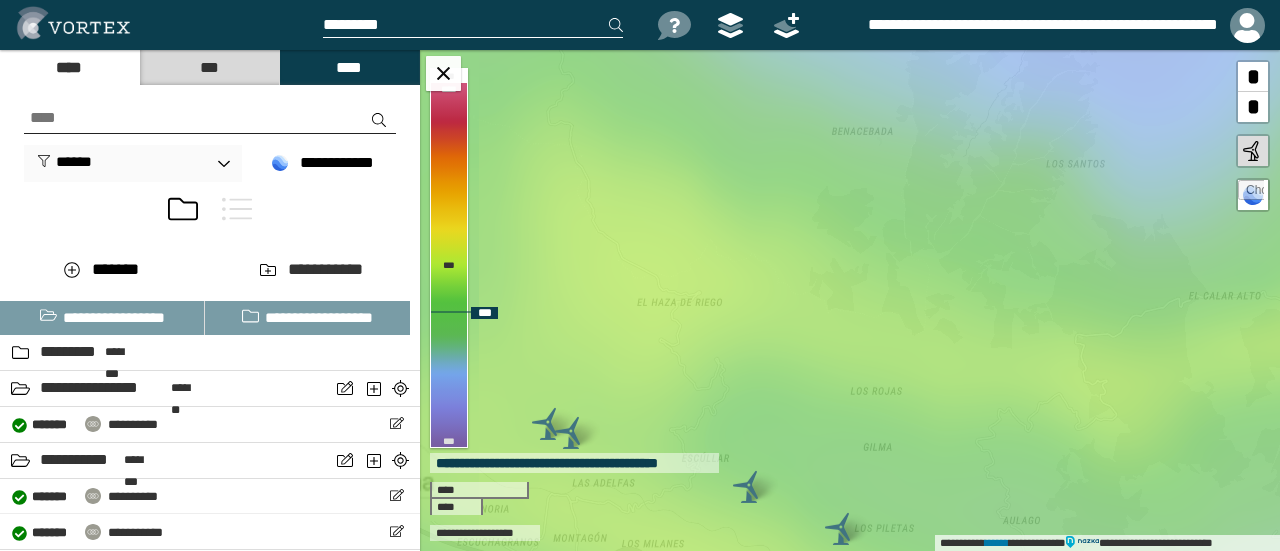 drag, startPoint x: 1005, startPoint y: 221, endPoint x: 783, endPoint y: 421, distance: 298.8043 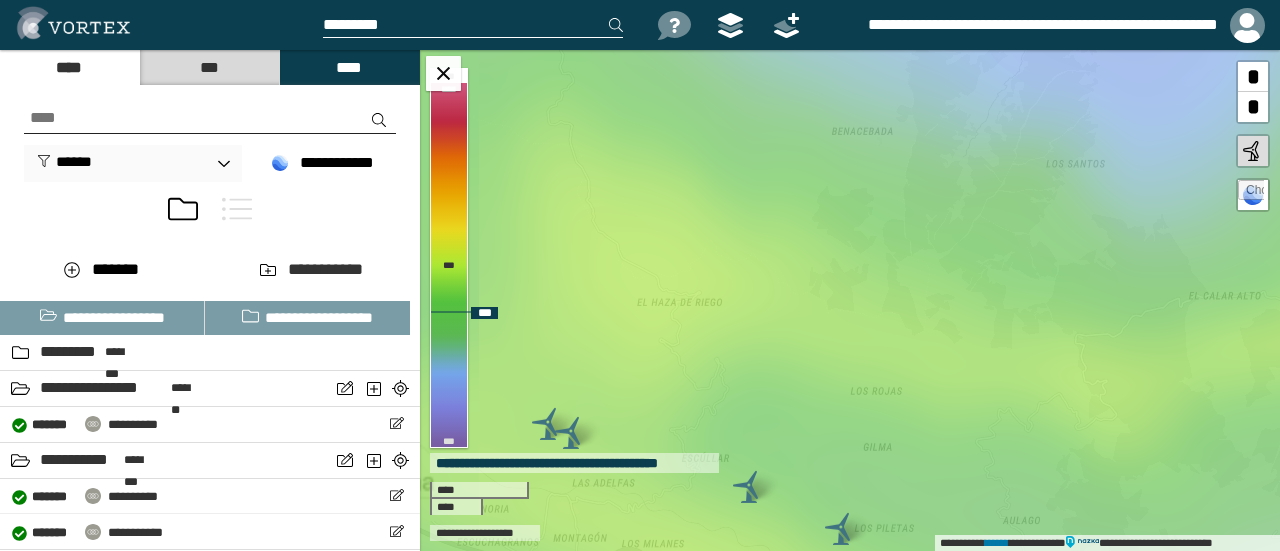 click on "**********" at bounding box center (850, 300) 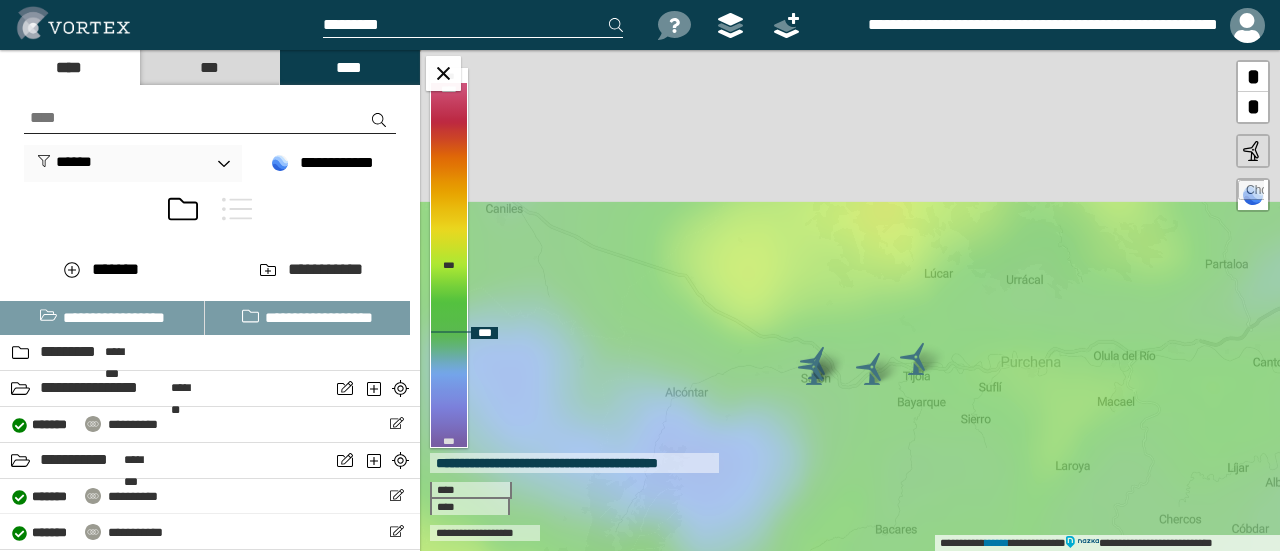 drag, startPoint x: 945, startPoint y: 252, endPoint x: 805, endPoint y: 399, distance: 203 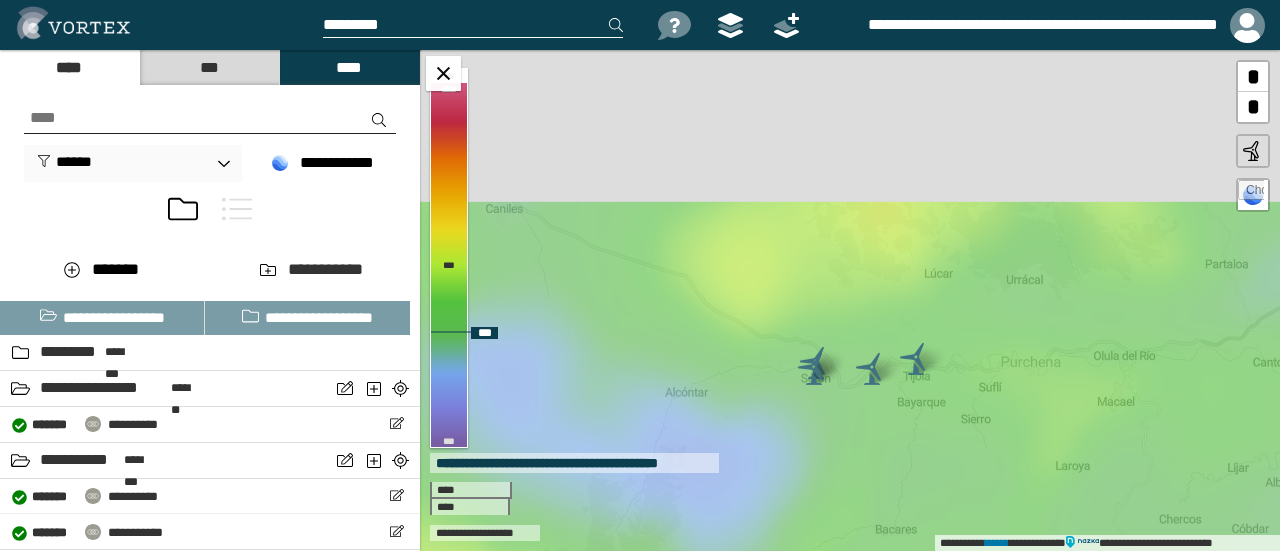 click on "**********" at bounding box center [850, 300] 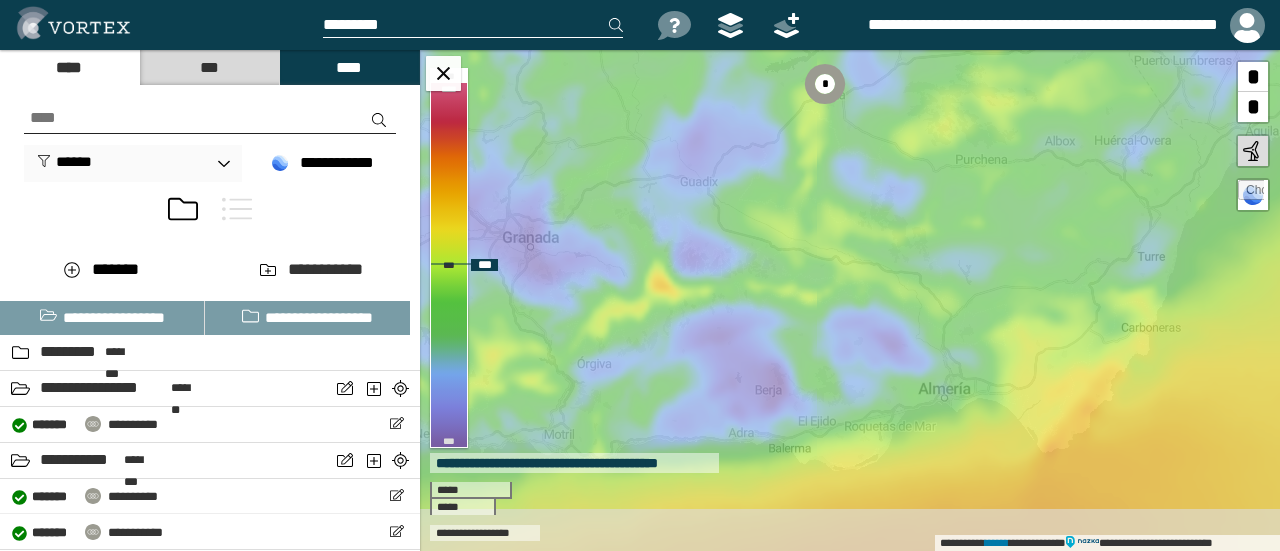 drag, startPoint x: 663, startPoint y: 269, endPoint x: 811, endPoint y: 188, distance: 168.71574 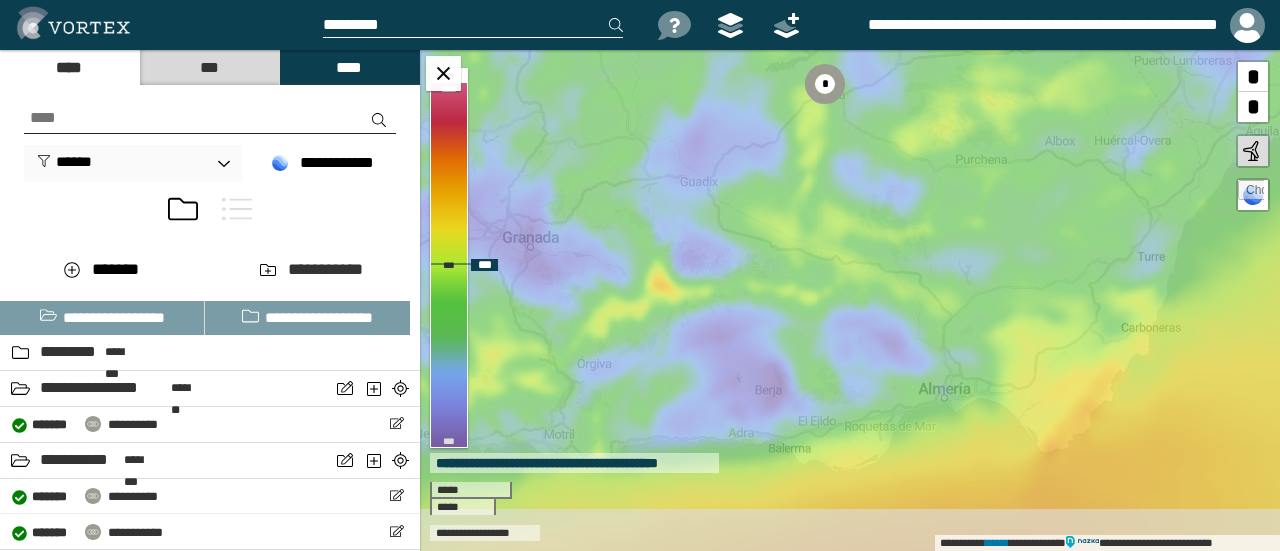 click on "**********" at bounding box center (850, 300) 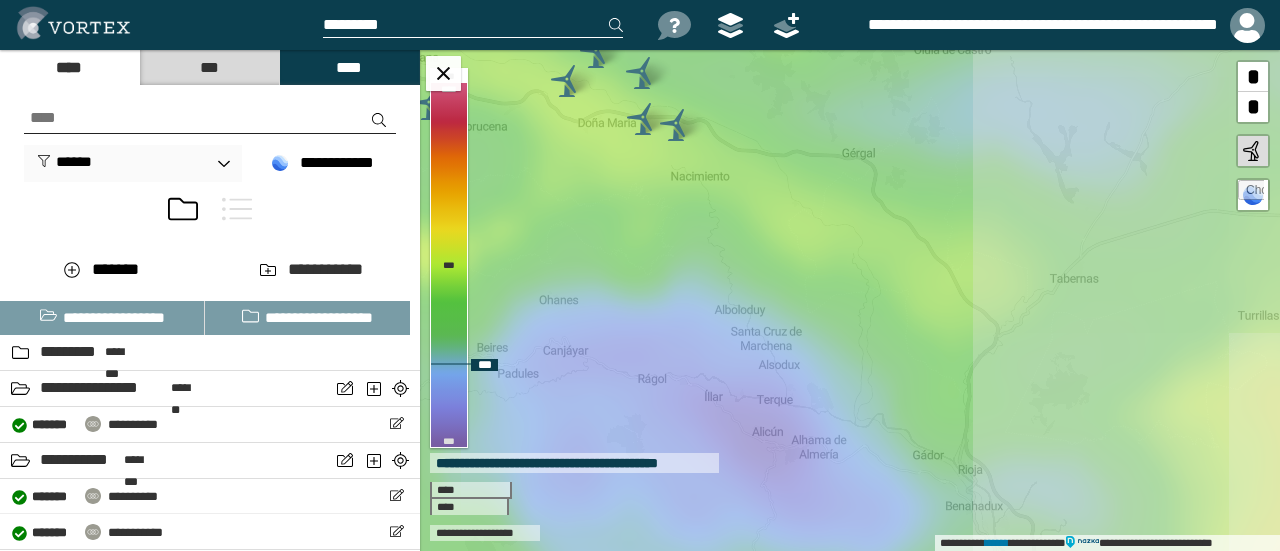 drag, startPoint x: 1034, startPoint y: 301, endPoint x: 708, endPoint y: 301, distance: 326 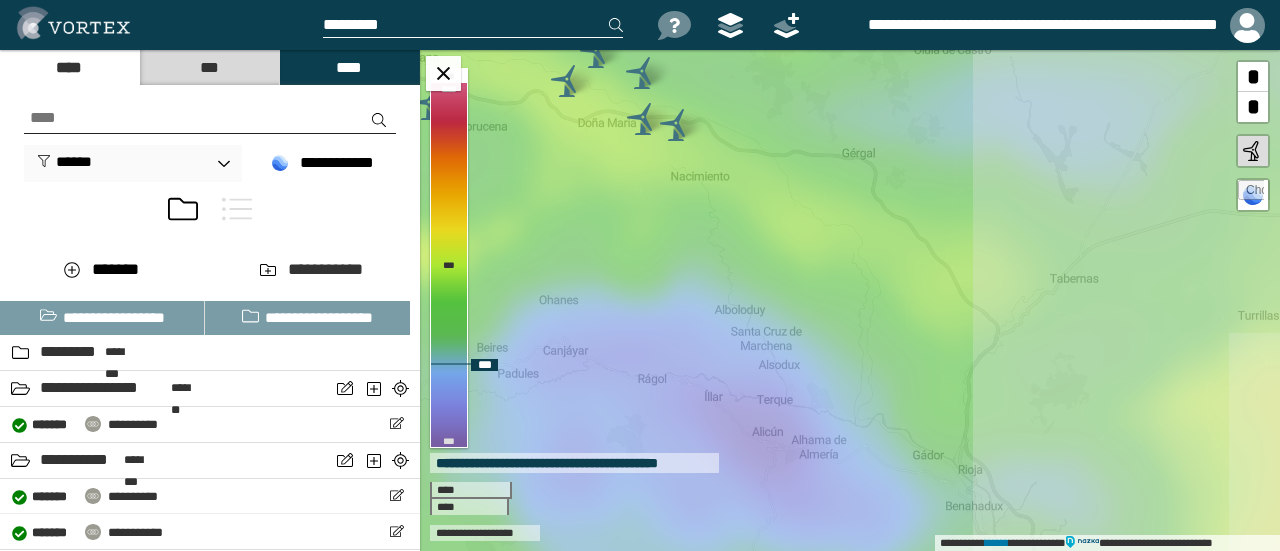 click on "**********" at bounding box center [850, 300] 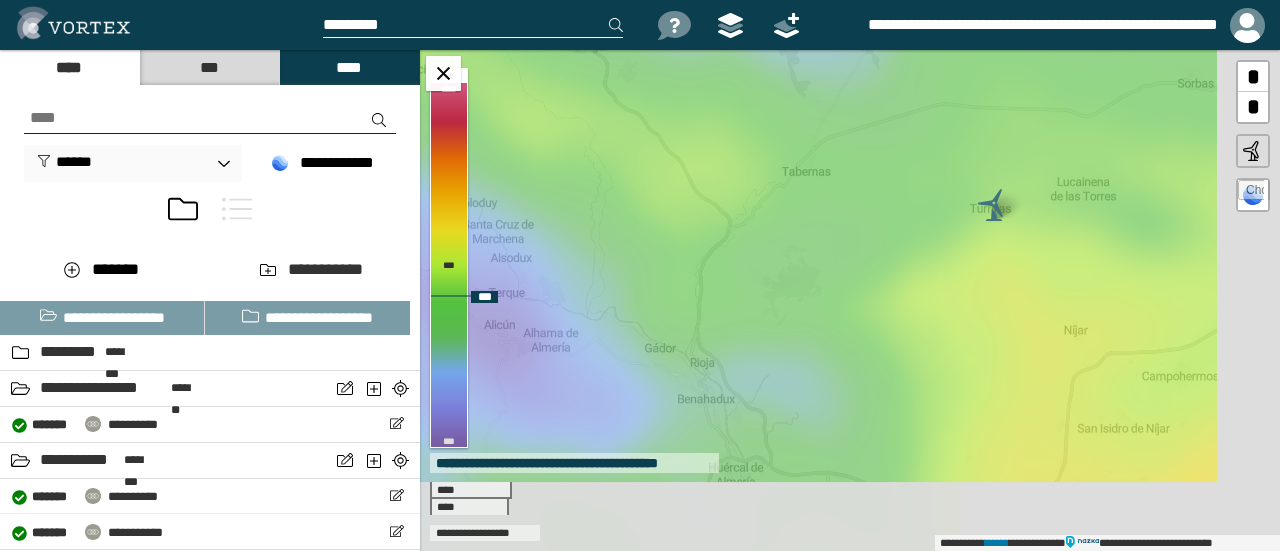 drag, startPoint x: 954, startPoint y: 358, endPoint x: 685, endPoint y: 251, distance: 289.49957 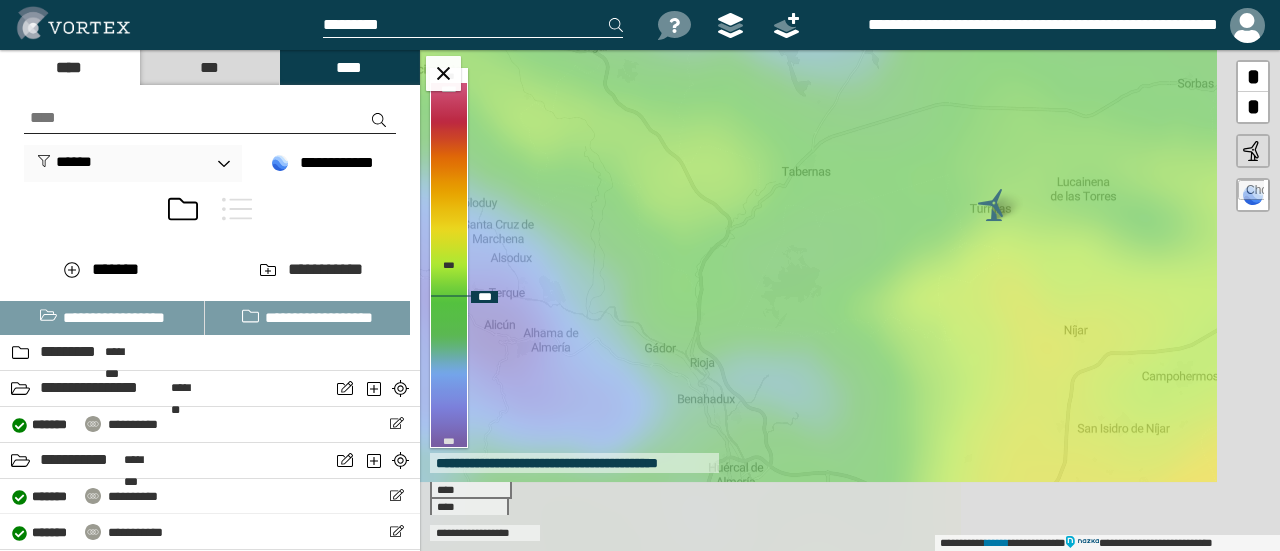click on "**********" at bounding box center (850, 300) 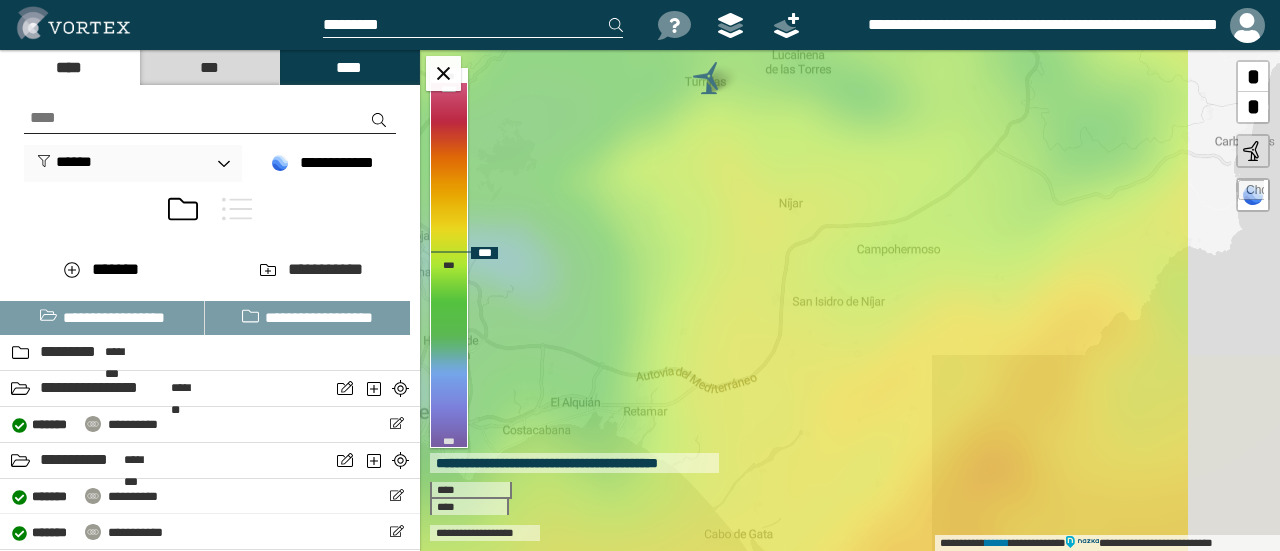 drag, startPoint x: 1000, startPoint y: 355, endPoint x: 722, endPoint y: 230, distance: 304.80978 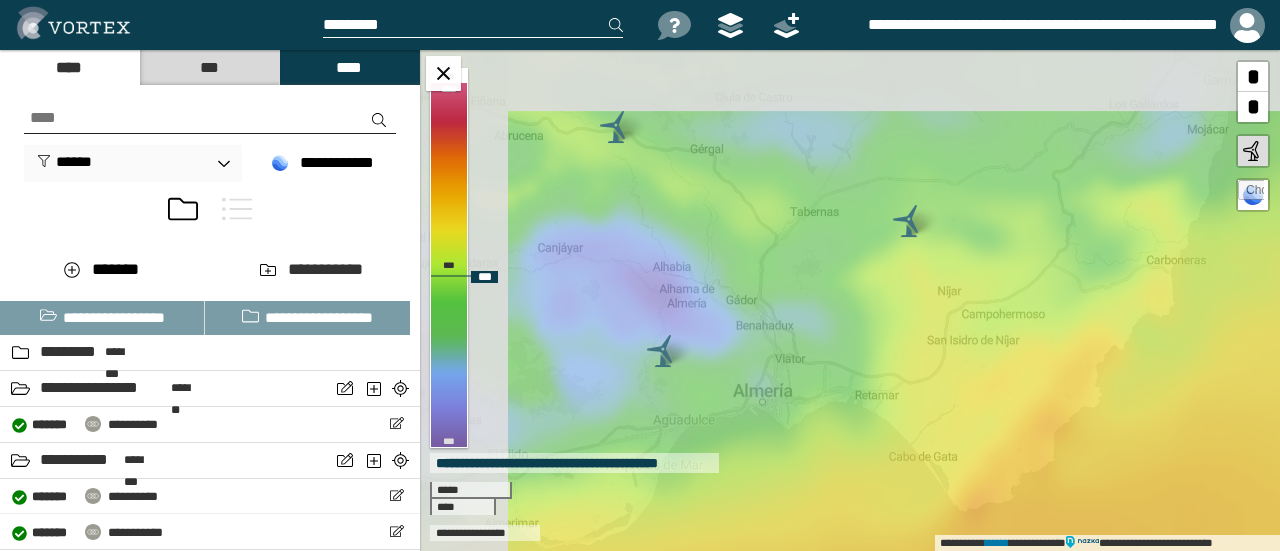 drag, startPoint x: 677, startPoint y: 222, endPoint x: 870, endPoint y: 297, distance: 207.06038 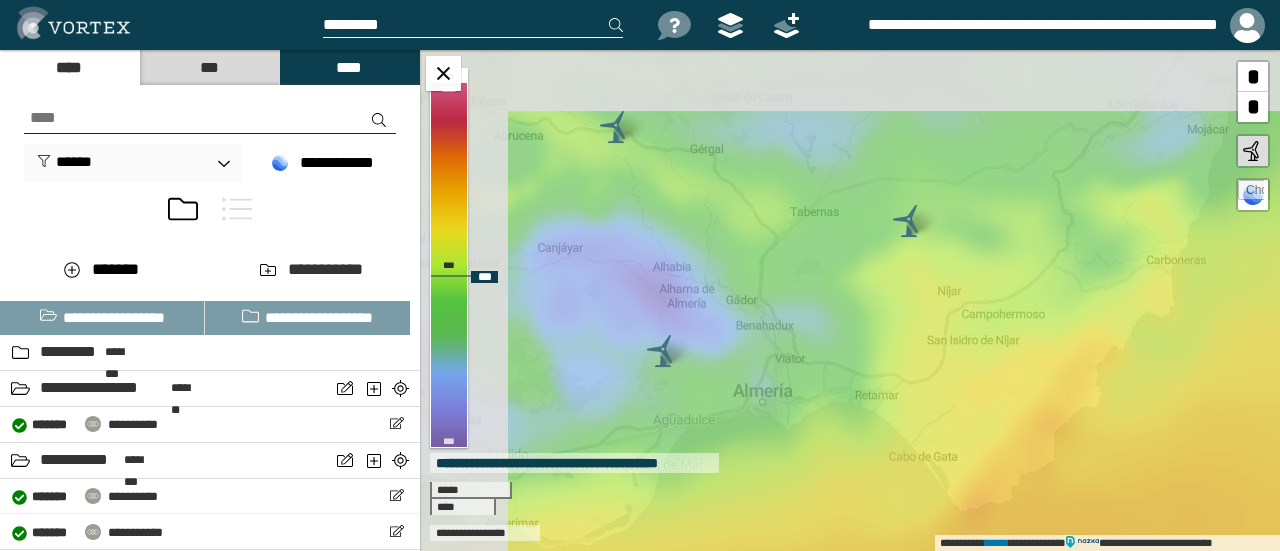 click on "**********" at bounding box center [850, 300] 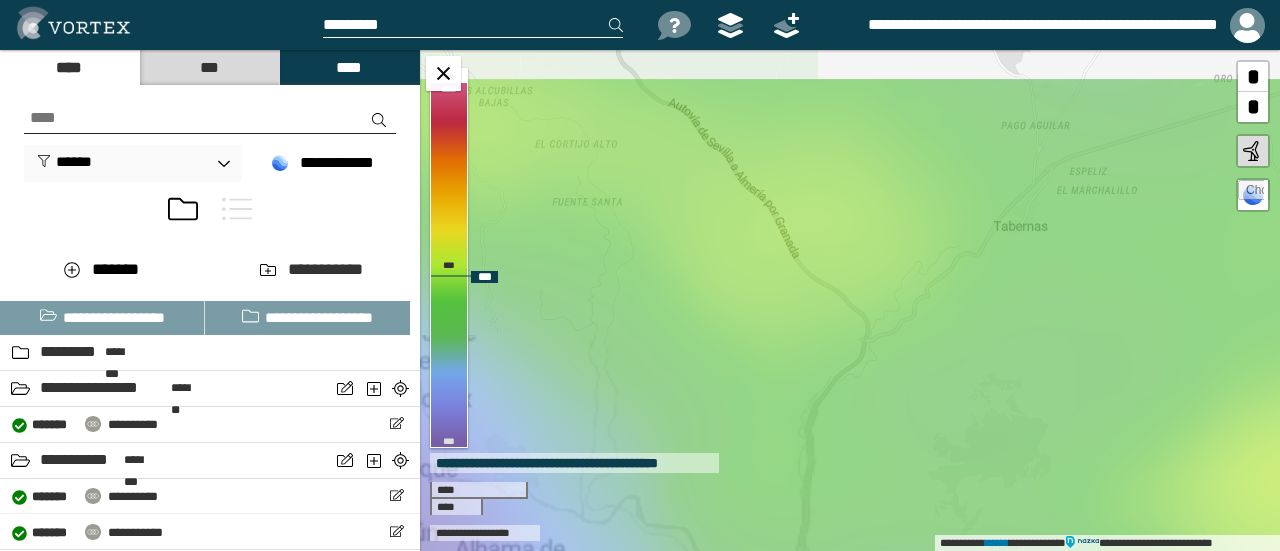 drag, startPoint x: 800, startPoint y: 218, endPoint x: 902, endPoint y: 289, distance: 124.277916 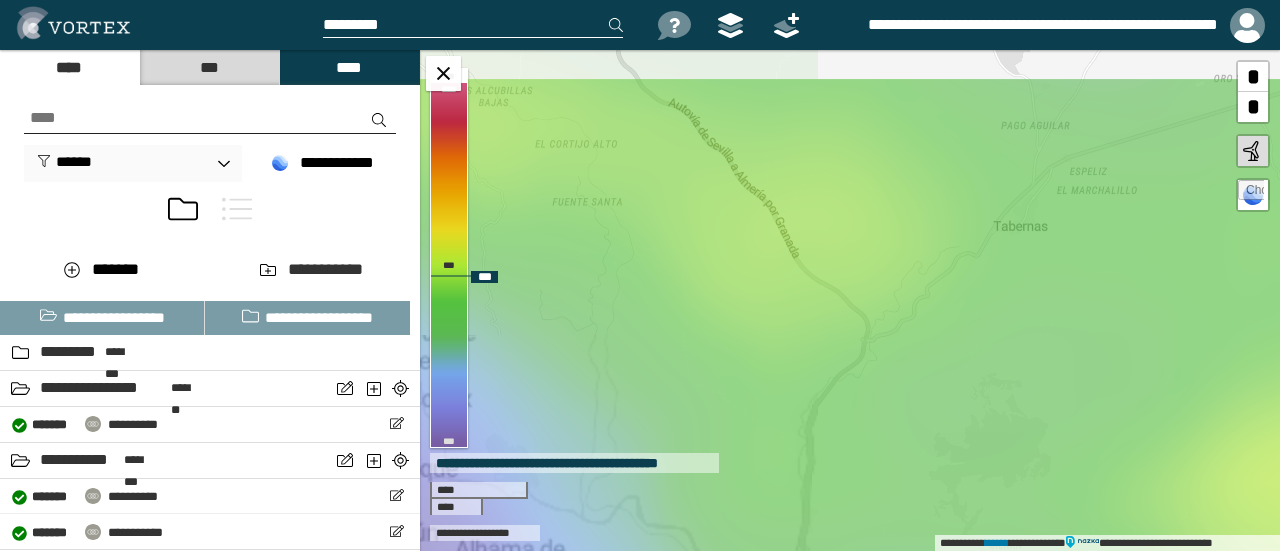 click on "**********" at bounding box center [850, 300] 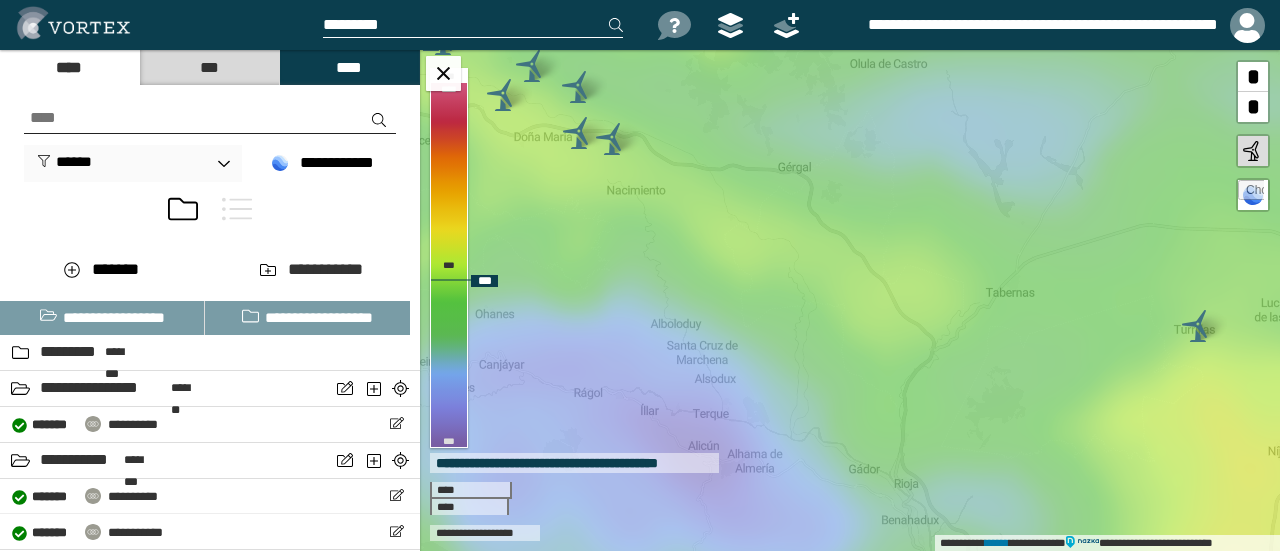 click on "**********" at bounding box center [850, 300] 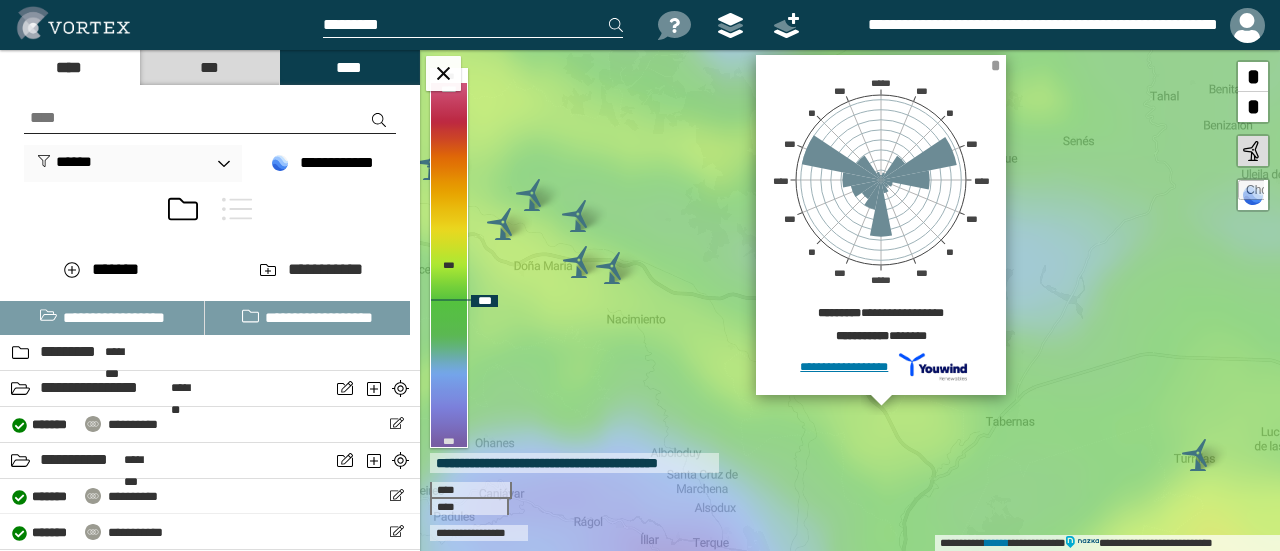 click on "*" at bounding box center (997, 62) 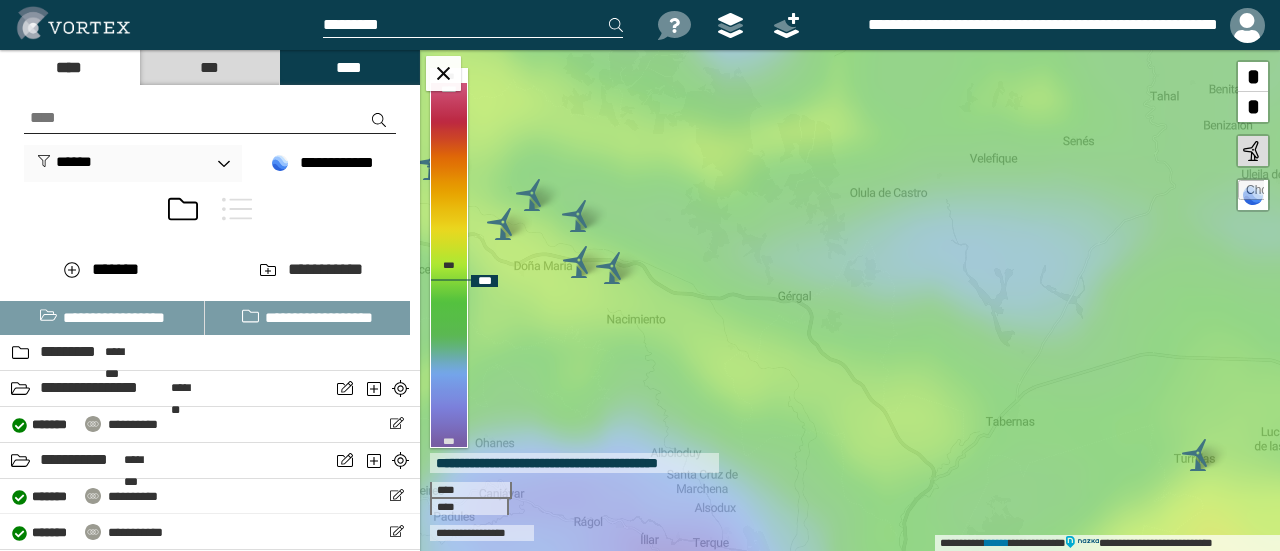 click on "**********" at bounding box center (850, 300) 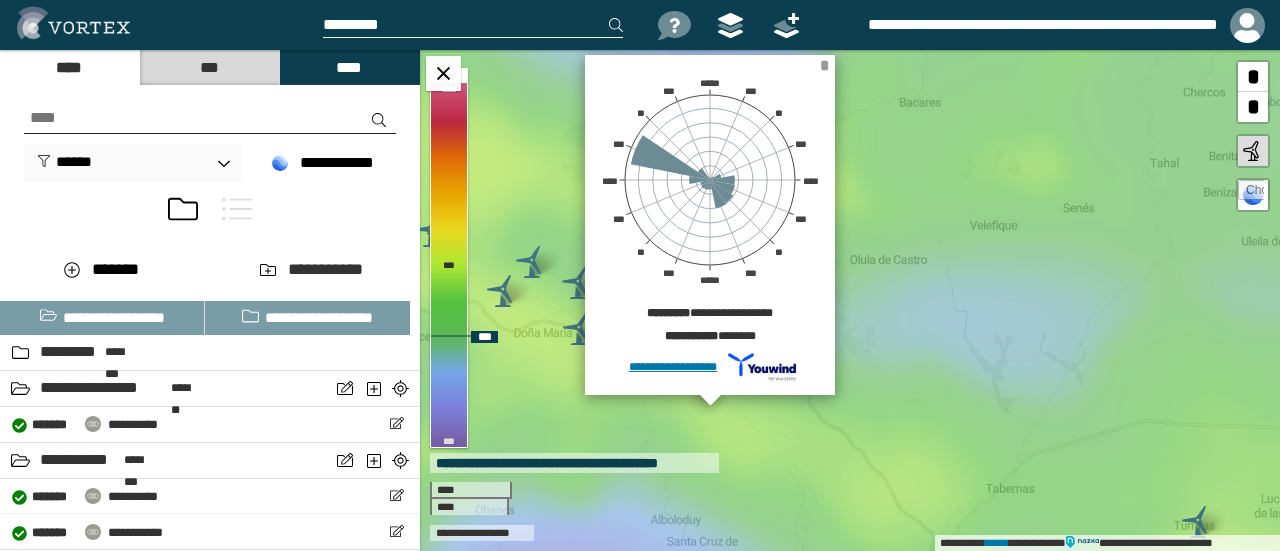 click on "*" at bounding box center (826, 62) 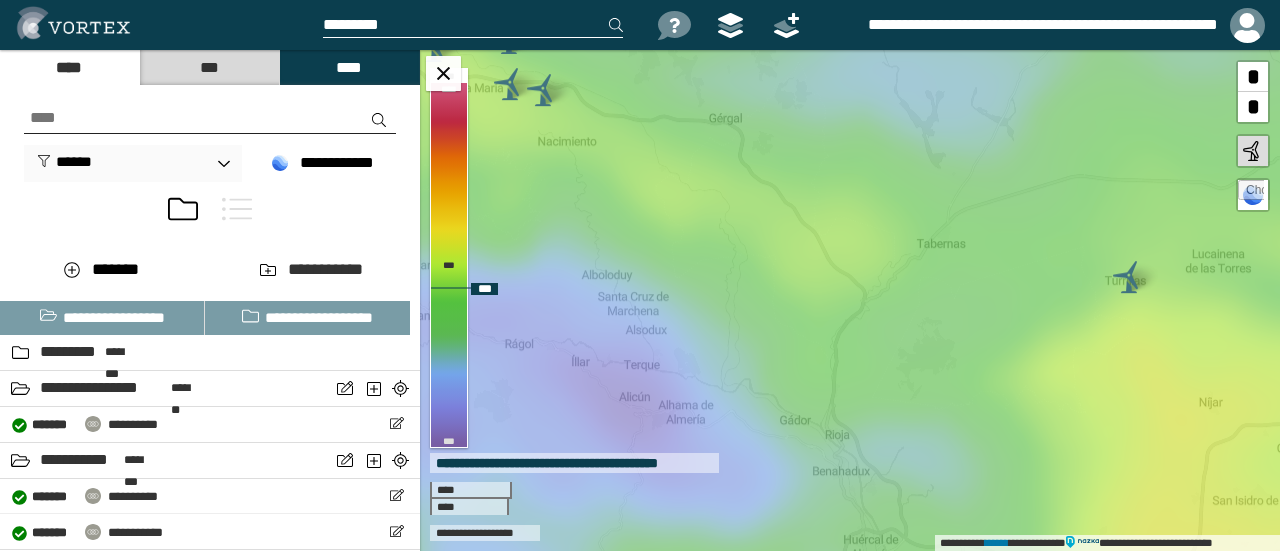 drag, startPoint x: 910, startPoint y: 445, endPoint x: 839, endPoint y: 198, distance: 257.00195 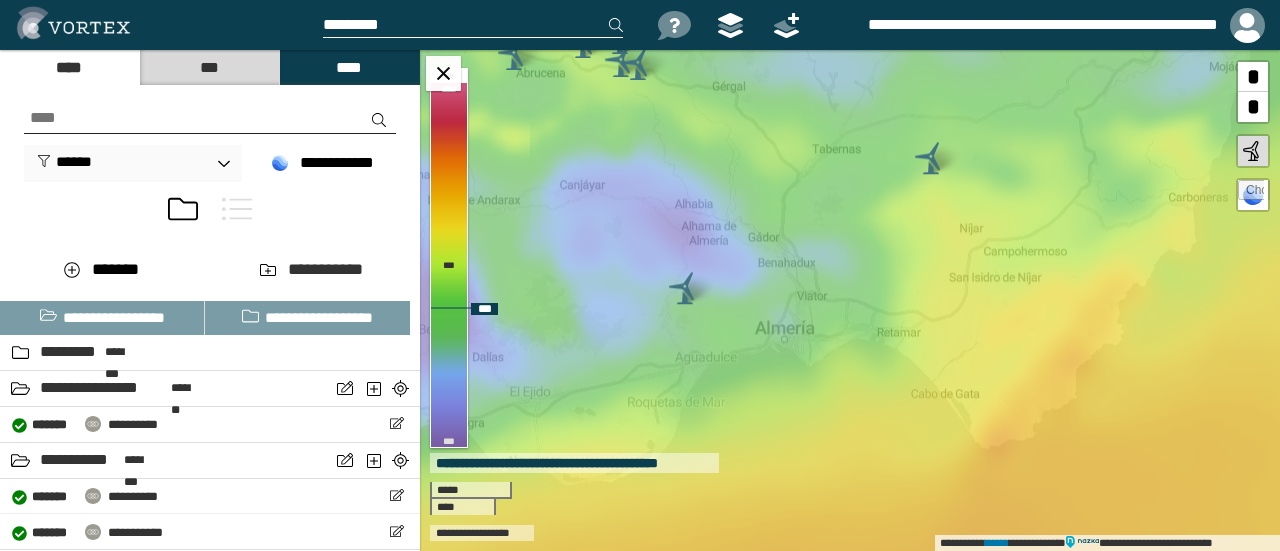 drag, startPoint x: 922, startPoint y: 450, endPoint x: 862, endPoint y: 311, distance: 151.39684 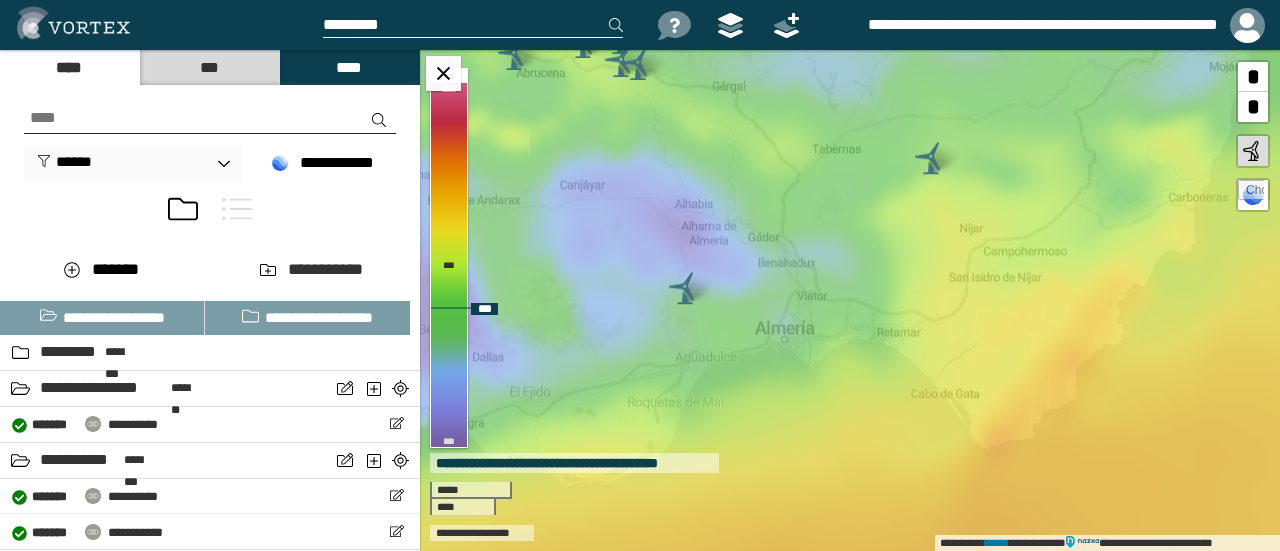 click on "[FIRST] [LAST] [ADDRESS] [CITY], [STATE] [ZIP]" at bounding box center [850, 300] 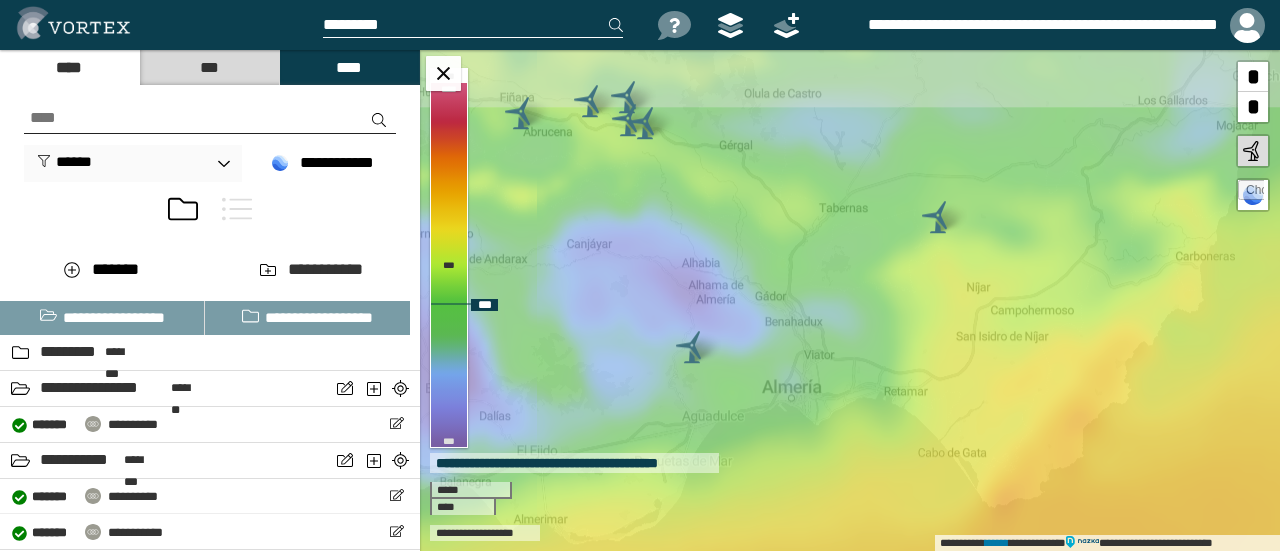 drag, startPoint x: 844, startPoint y: 233, endPoint x: 850, endPoint y: 281, distance: 48.373547 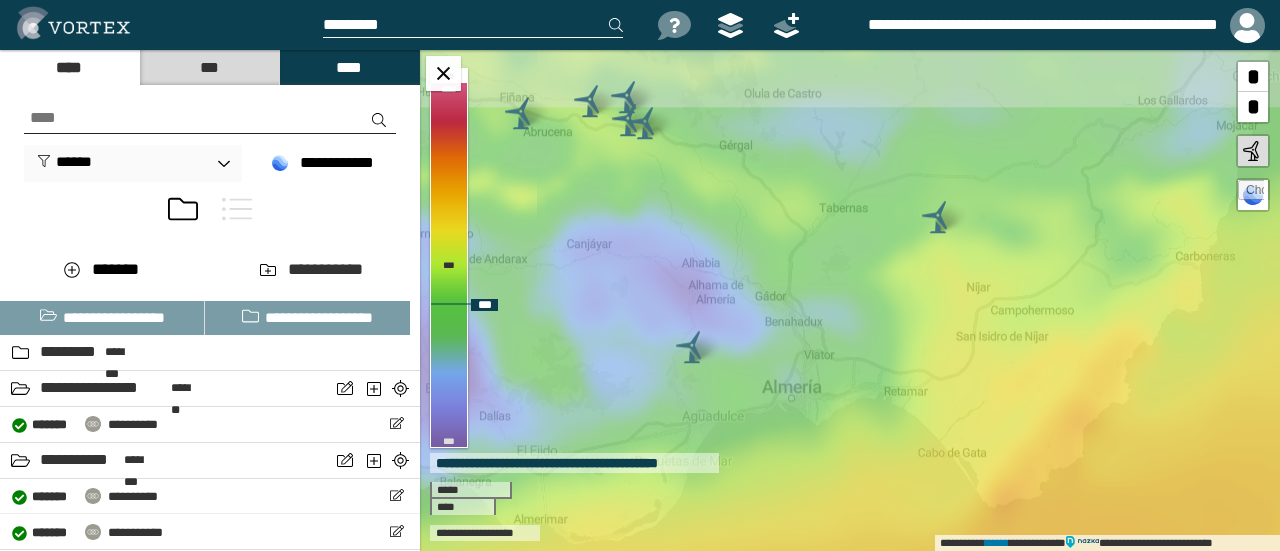 click on "**********" at bounding box center (850, 300) 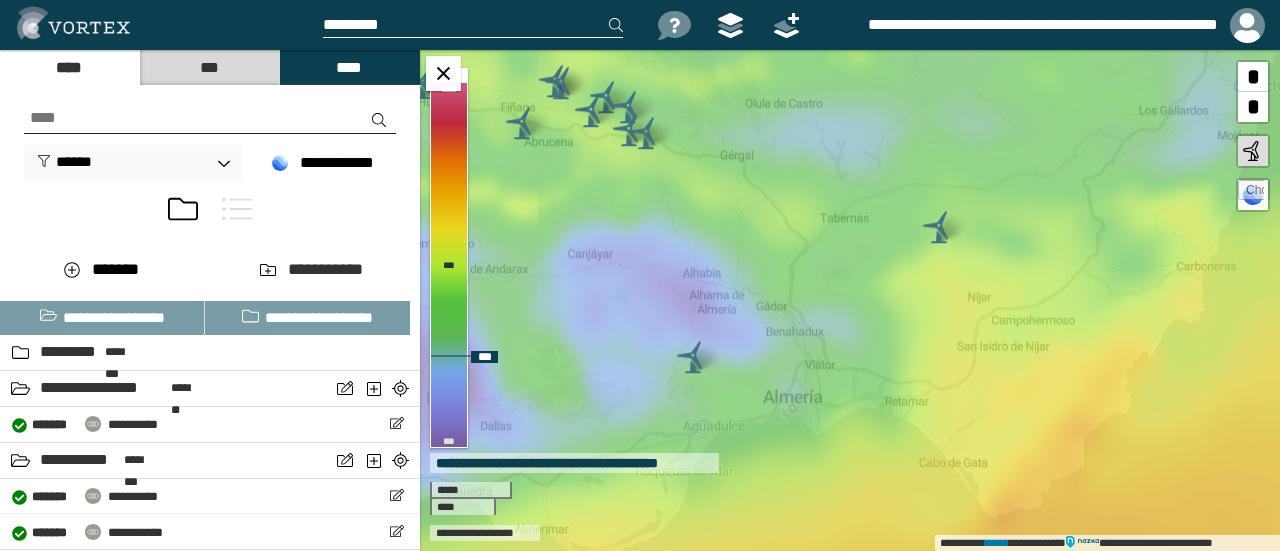 click at bounding box center (693, 357) 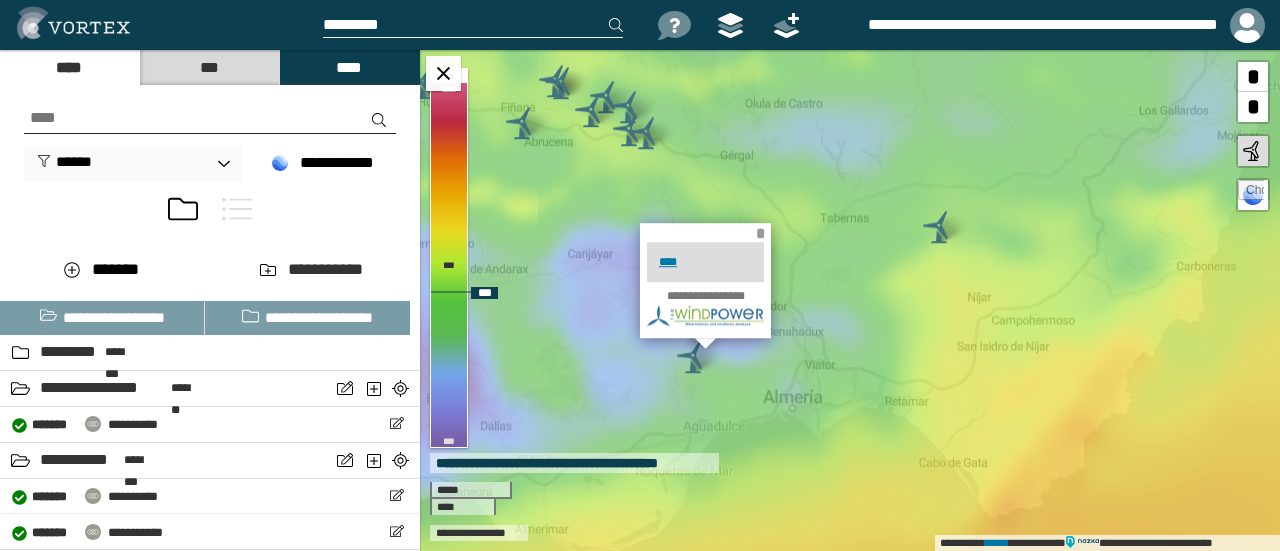 click on "*" at bounding box center (760, 233) 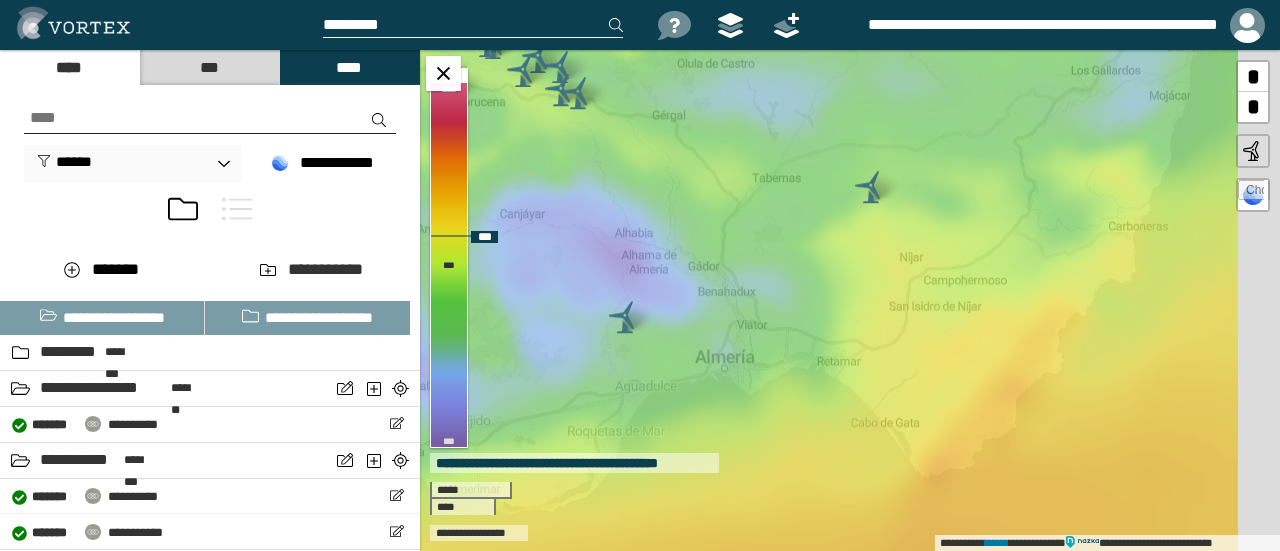 drag, startPoint x: 983, startPoint y: 419, endPoint x: 900, endPoint y: 359, distance: 102.41582 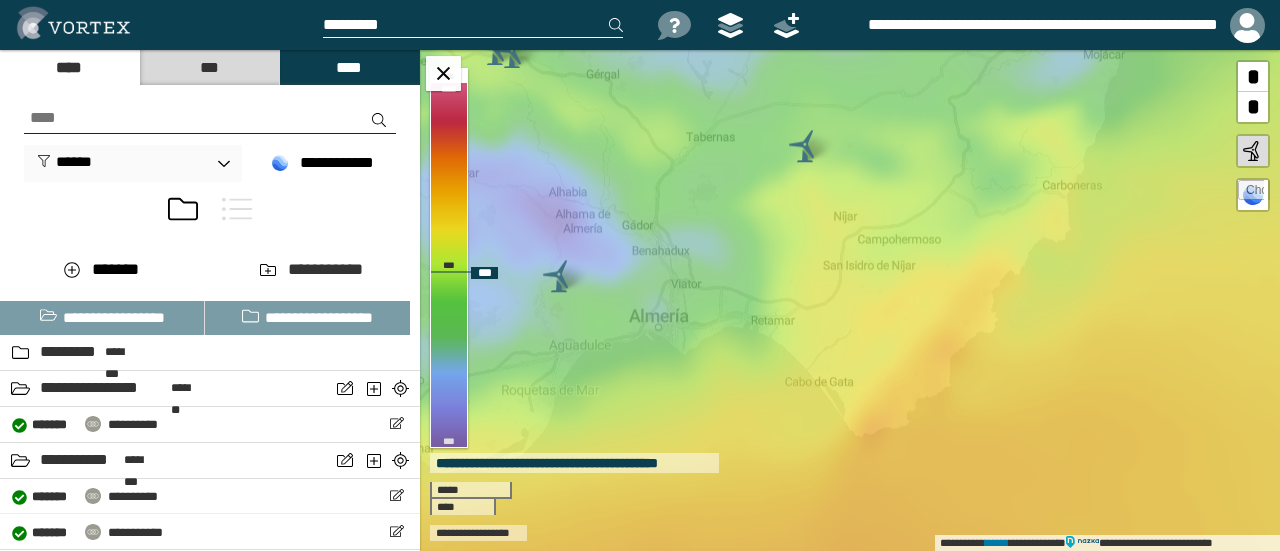 drag, startPoint x: 974, startPoint y: 218, endPoint x: 970, endPoint y: 252, distance: 34.234486 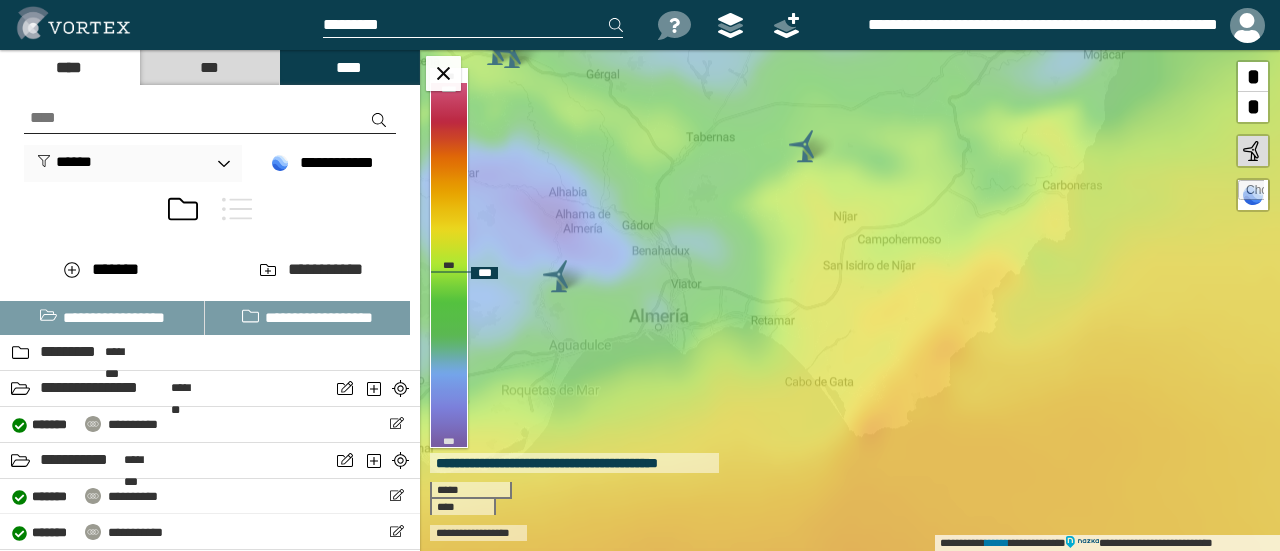 click on "[FIRST] [LAST] [ADDRESS] [CITY], [STATE] [ZIP]" at bounding box center (850, 300) 